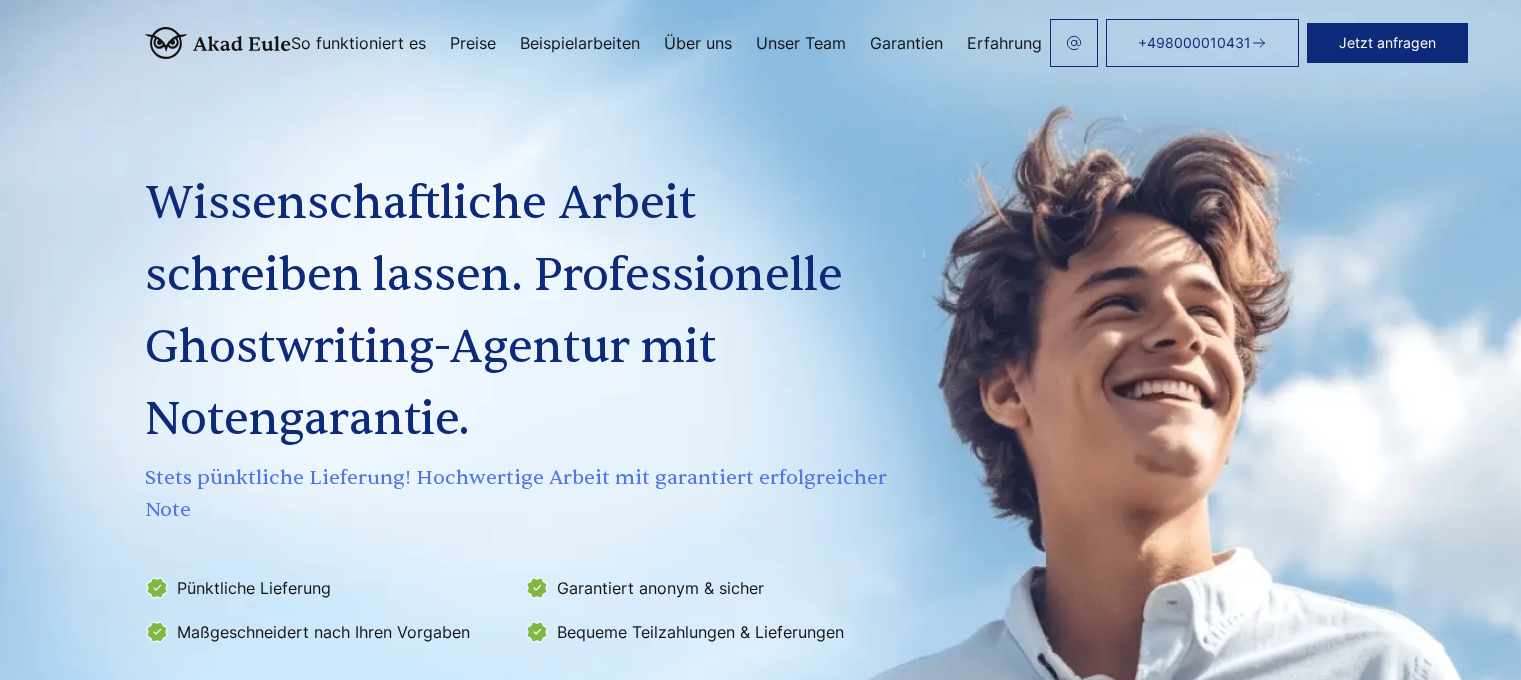 scroll, scrollTop: 0, scrollLeft: 0, axis: both 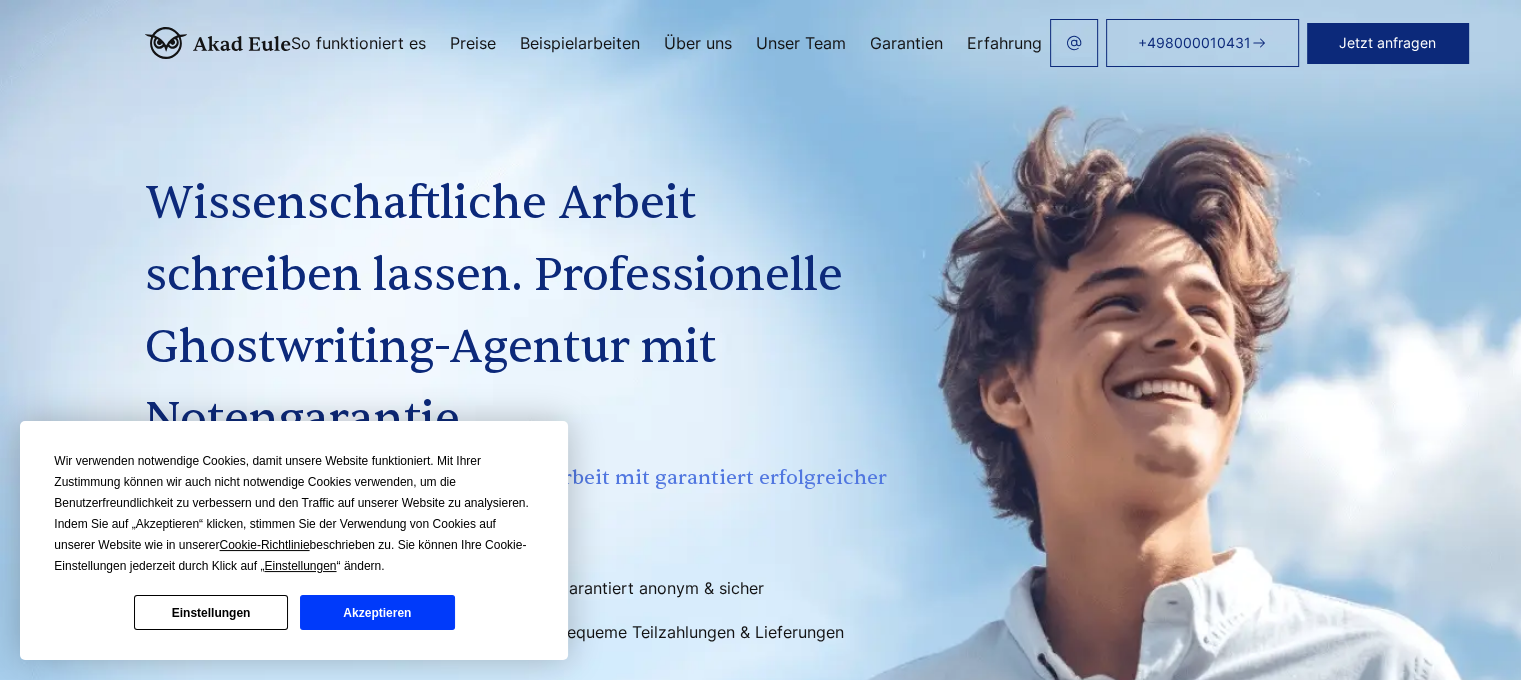 click on "Akzeptieren" at bounding box center (377, 612) 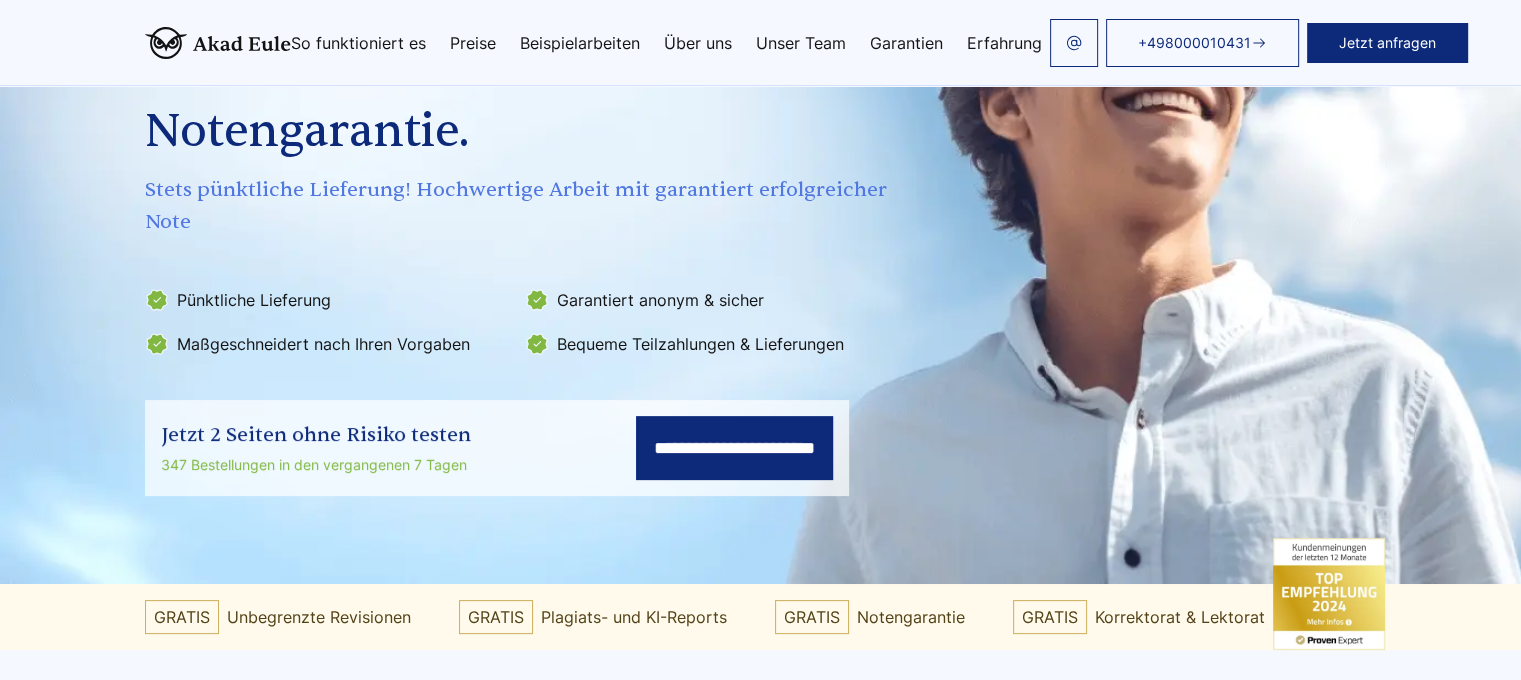 scroll, scrollTop: 300, scrollLeft: 0, axis: vertical 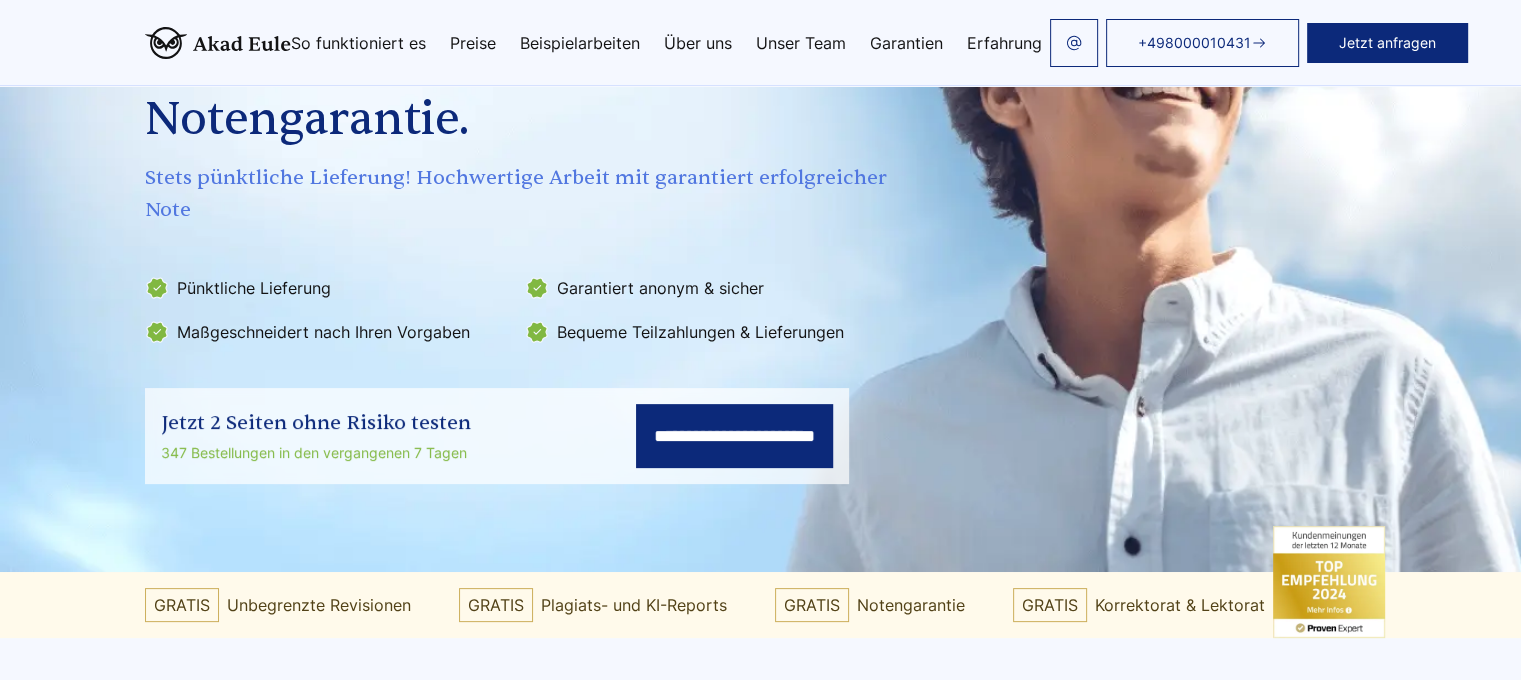 click on "**********" at bounding box center [734, 436] 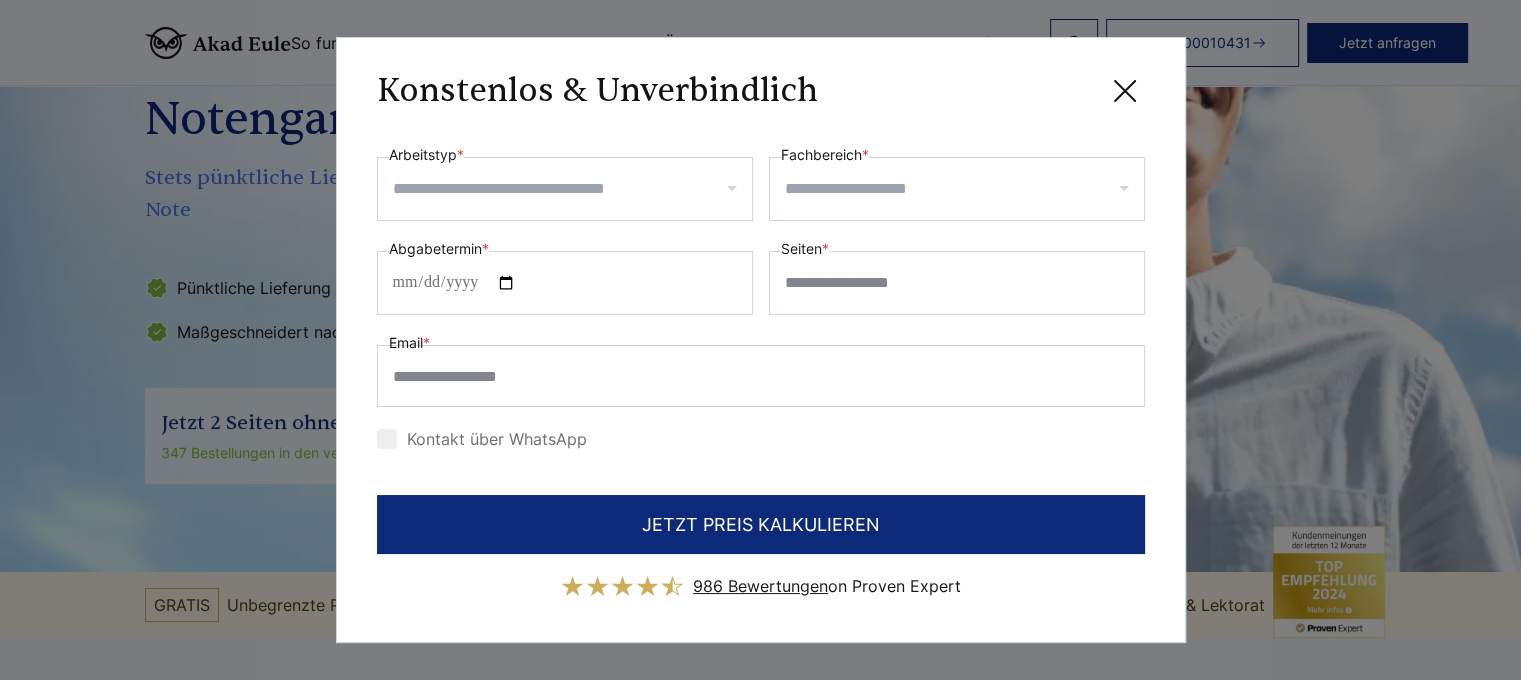 click on "Arbeitstyp  *" at bounding box center [572, 189] 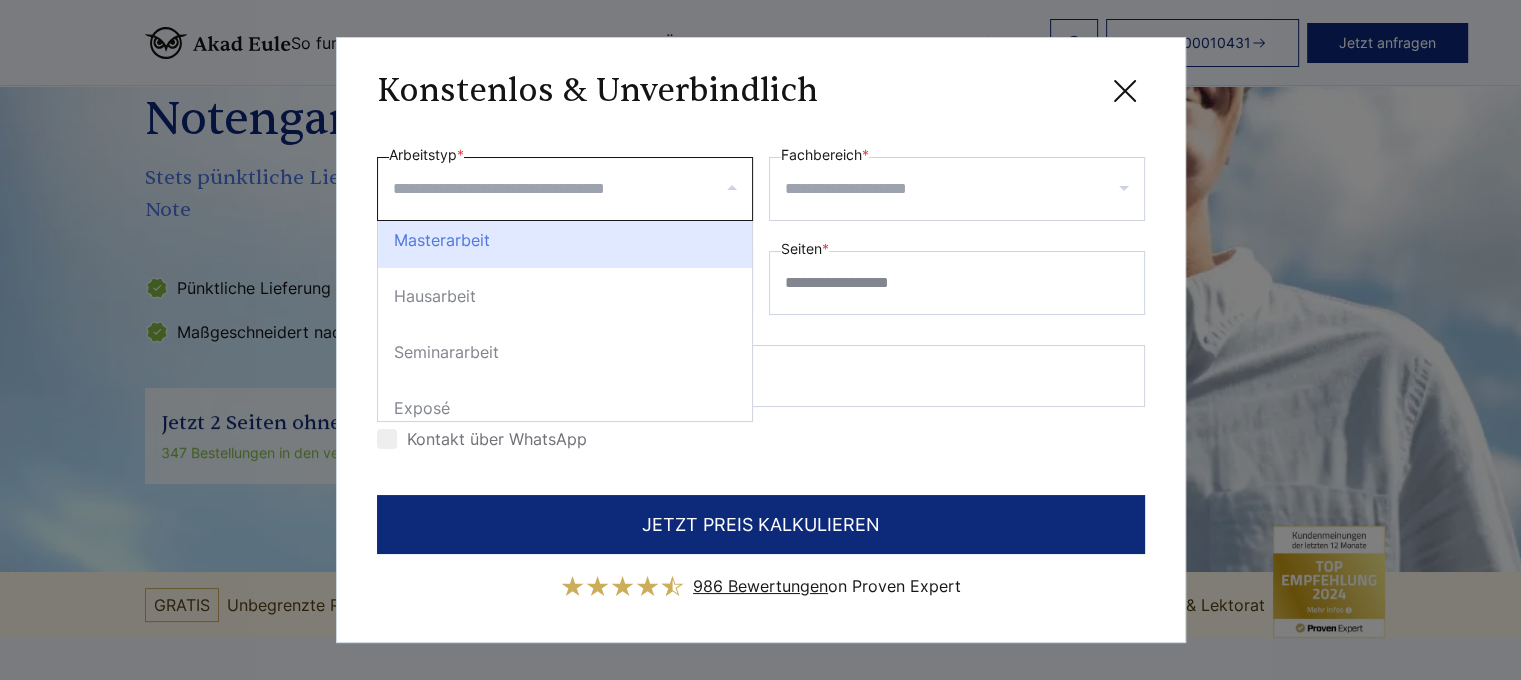 scroll, scrollTop: 100, scrollLeft: 0, axis: vertical 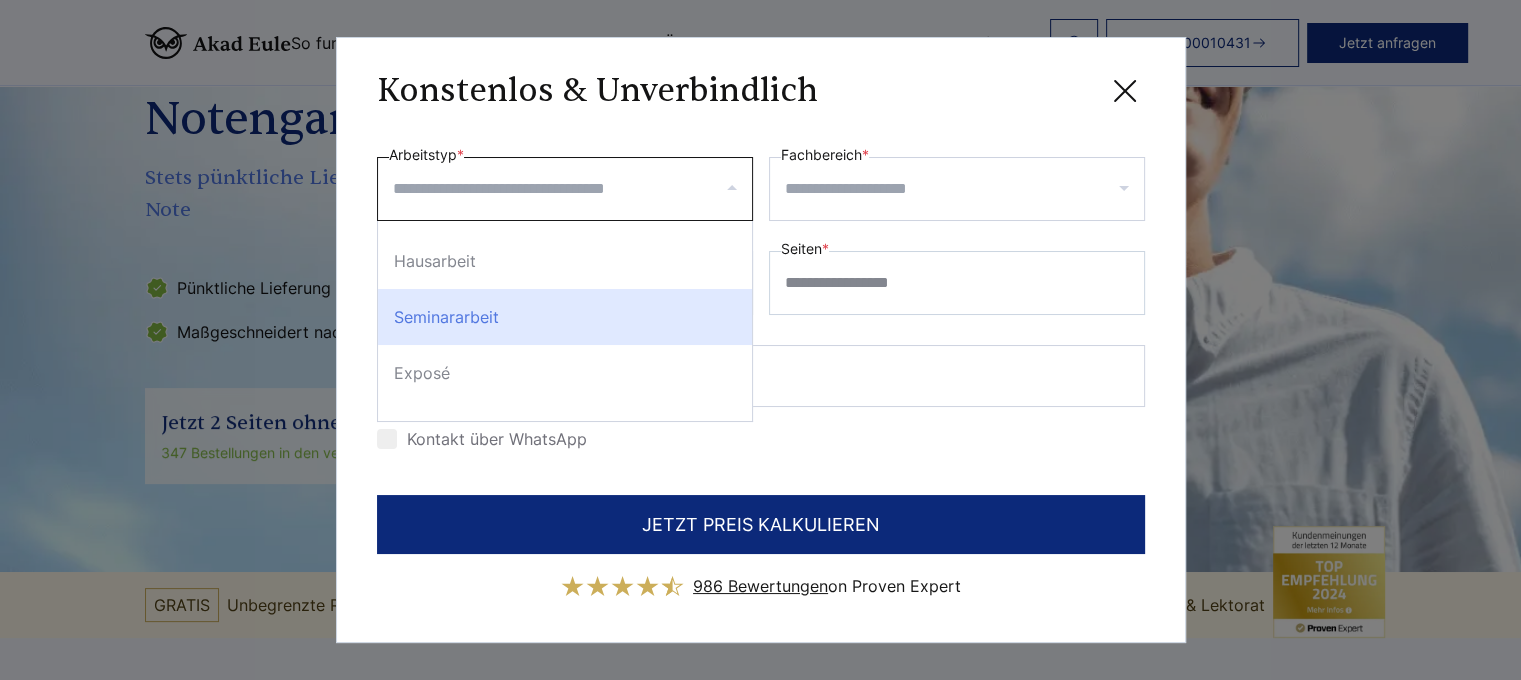 click on "Seminararbeit" at bounding box center [565, 317] 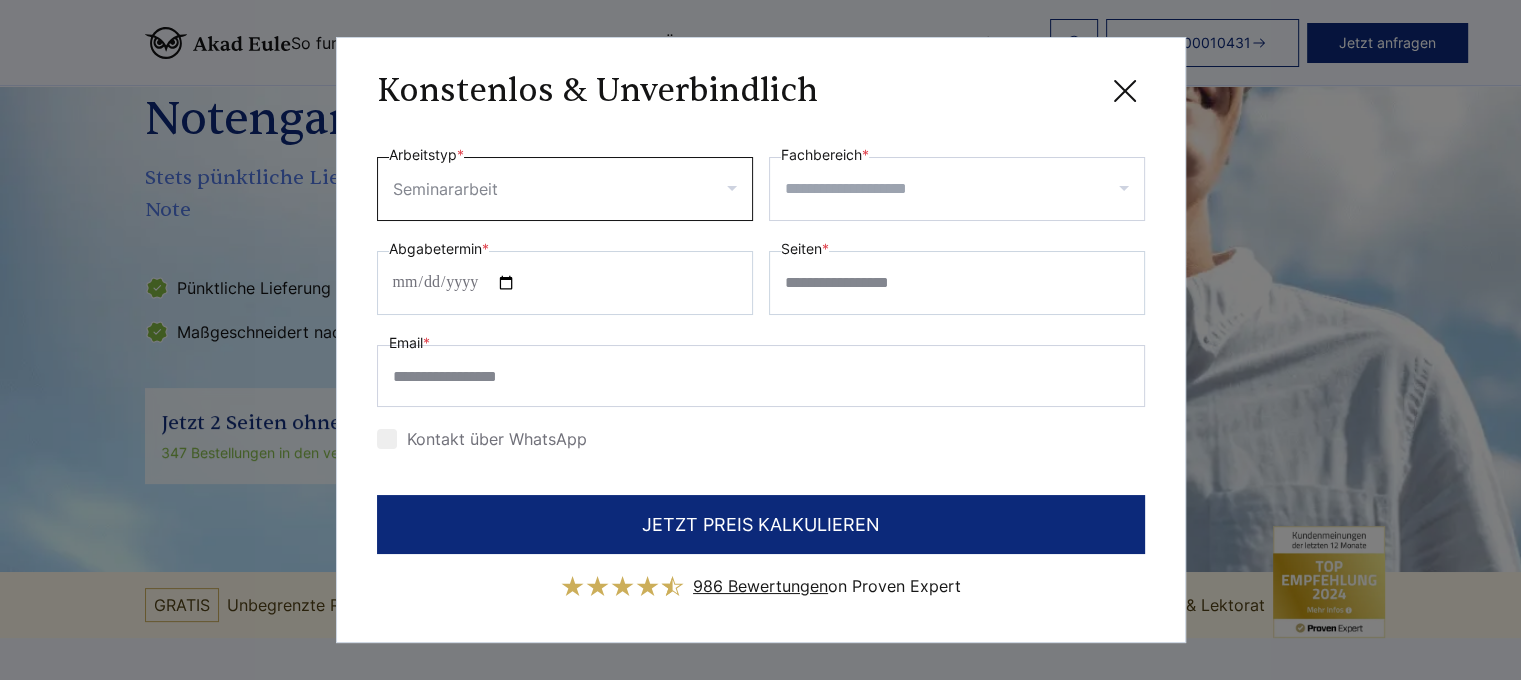 click on "Fachbereich  *" at bounding box center [964, 189] 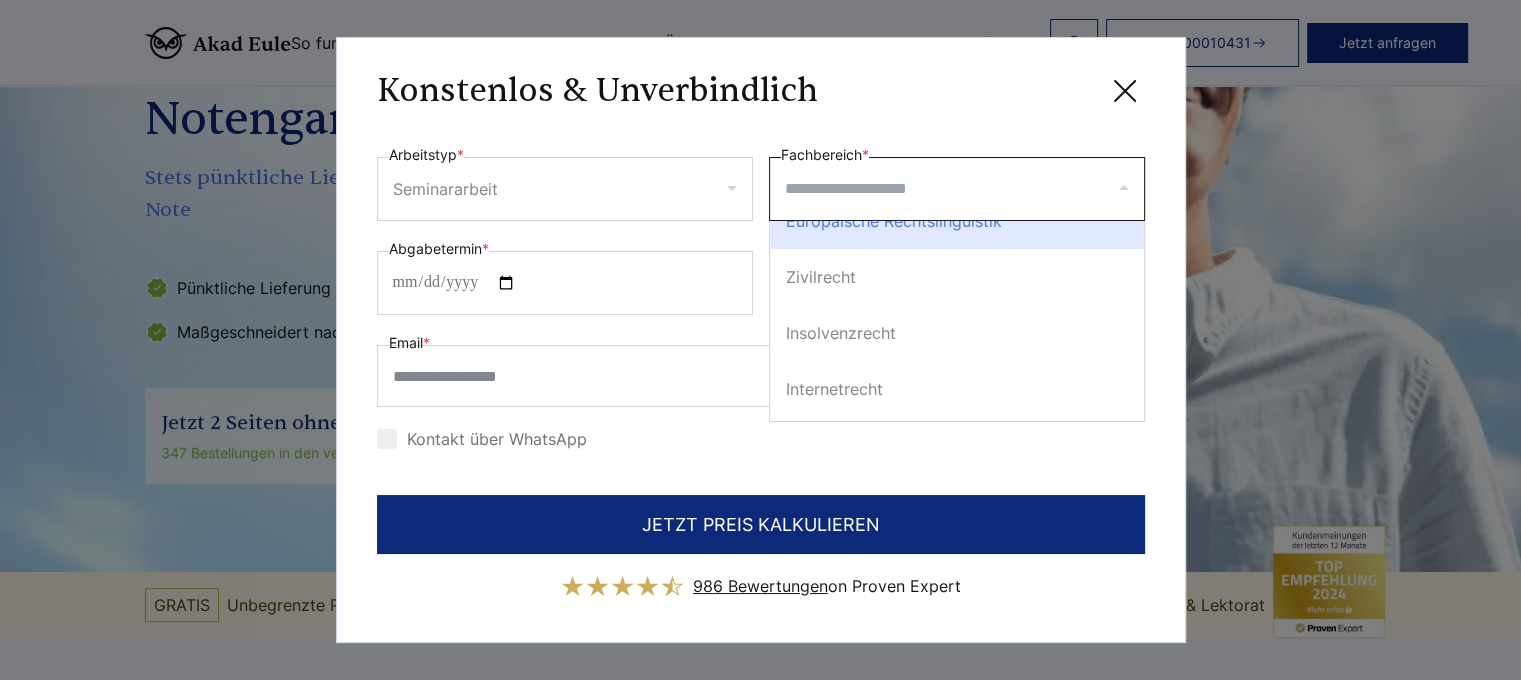 scroll, scrollTop: 900, scrollLeft: 0, axis: vertical 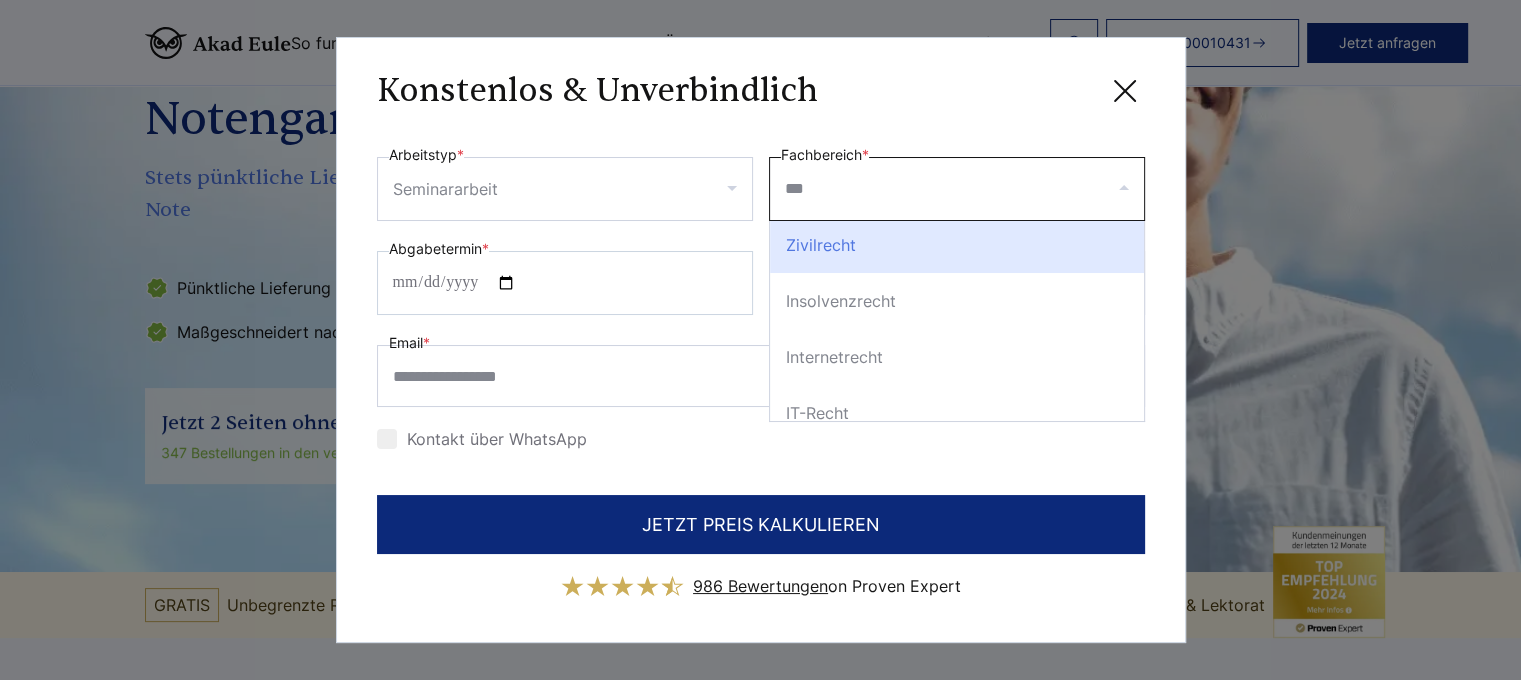 type on "****" 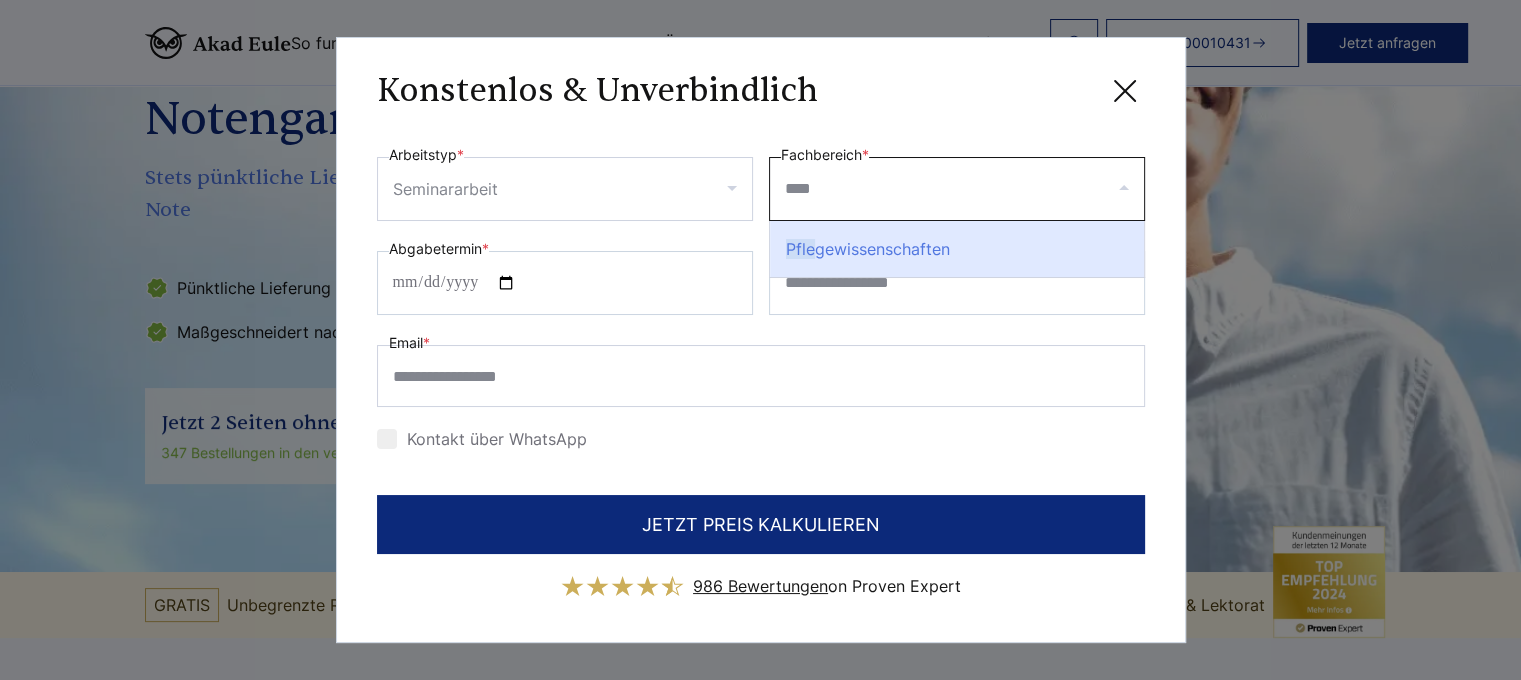 scroll, scrollTop: 0, scrollLeft: 0, axis: both 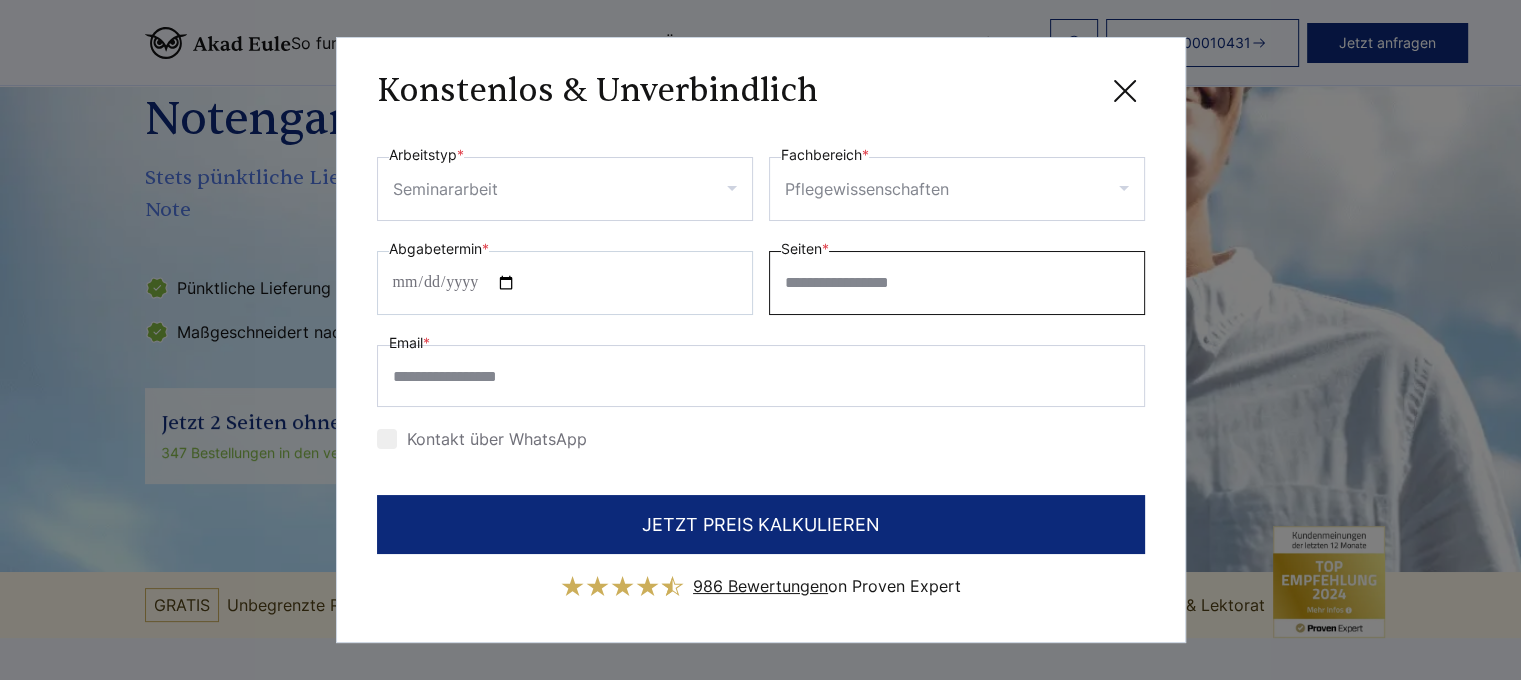 click on "Seiten  *" at bounding box center [957, 283] 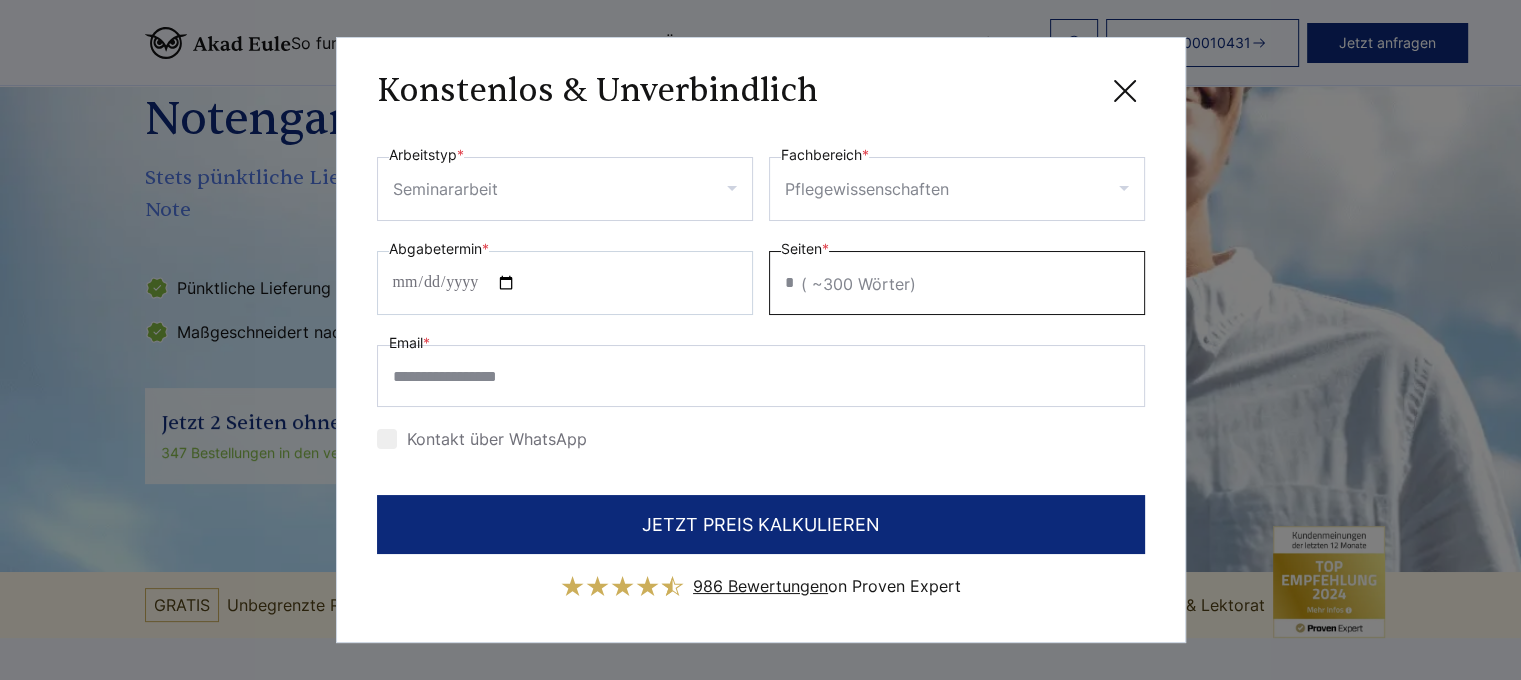 click on "*" at bounding box center (957, 283) 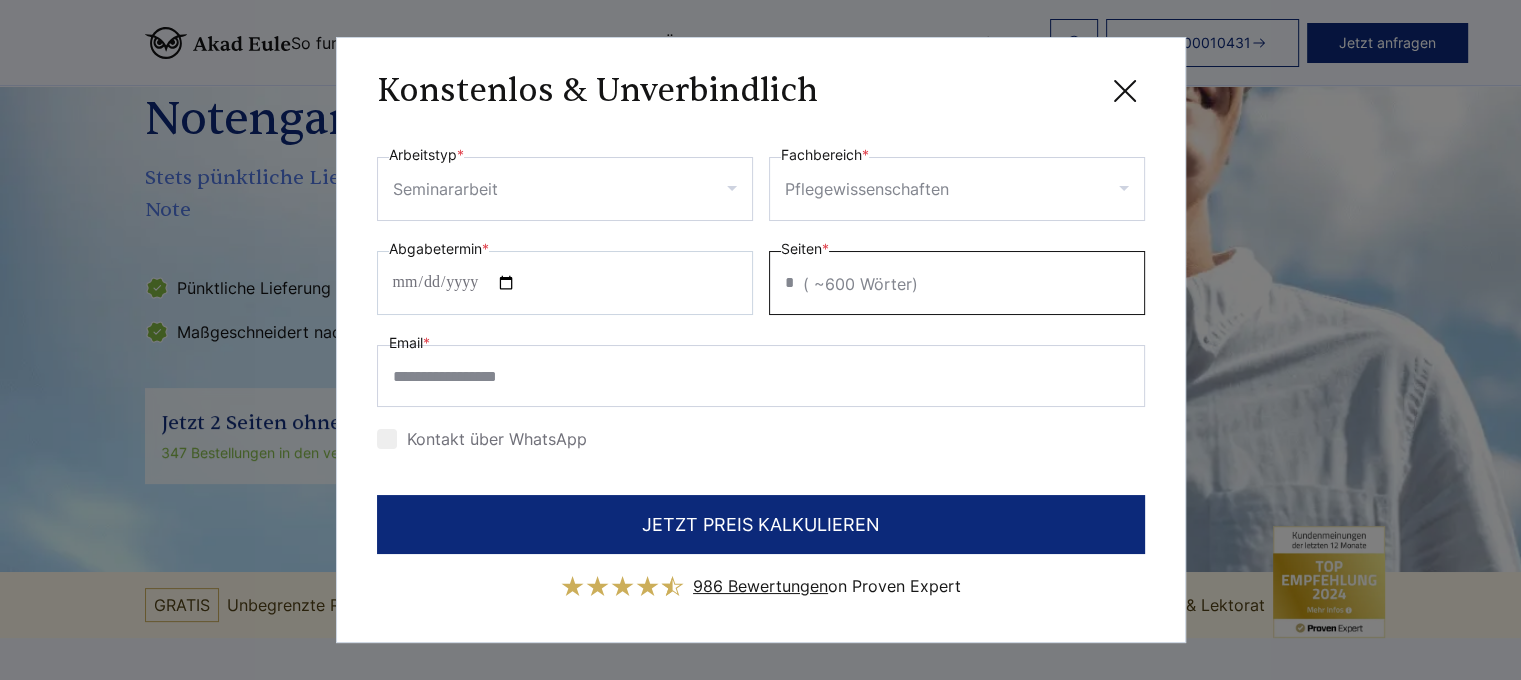 click on "*" at bounding box center [957, 283] 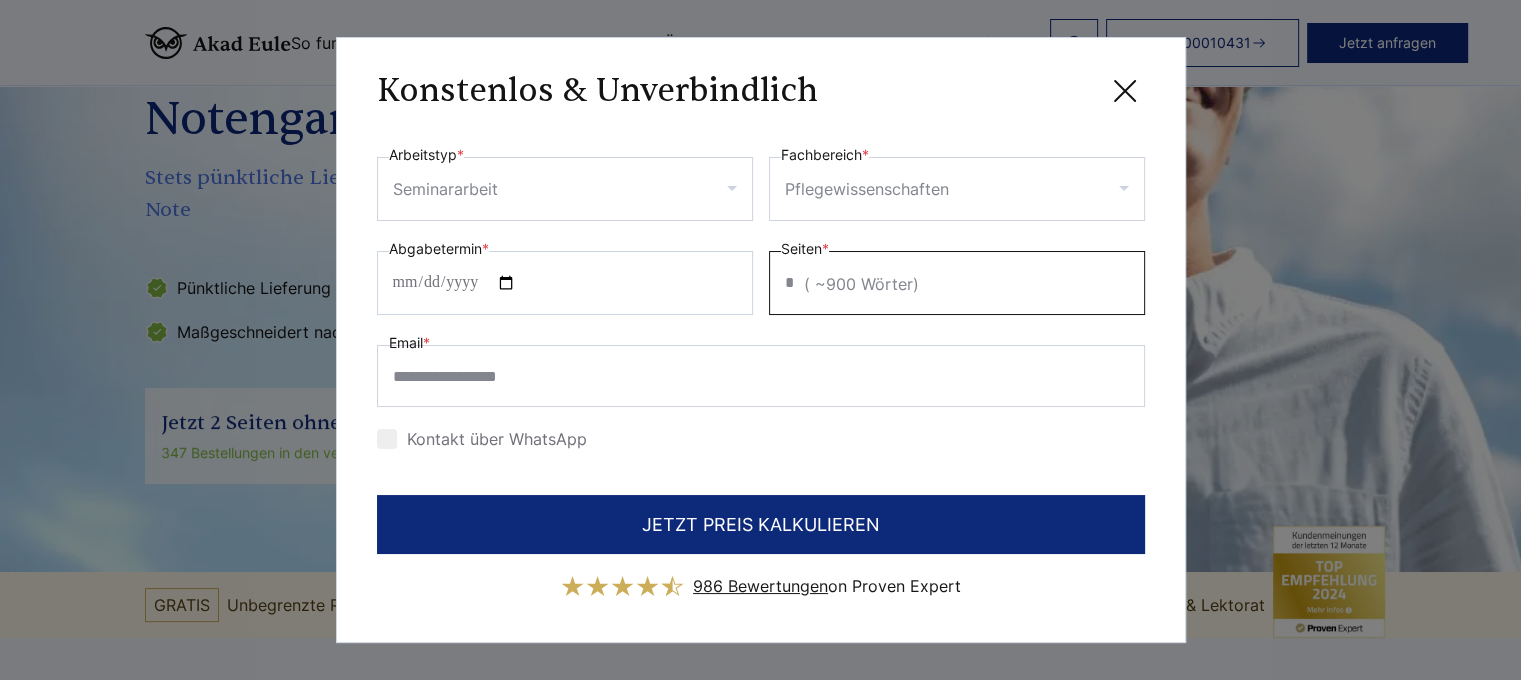 click on "*" at bounding box center [957, 283] 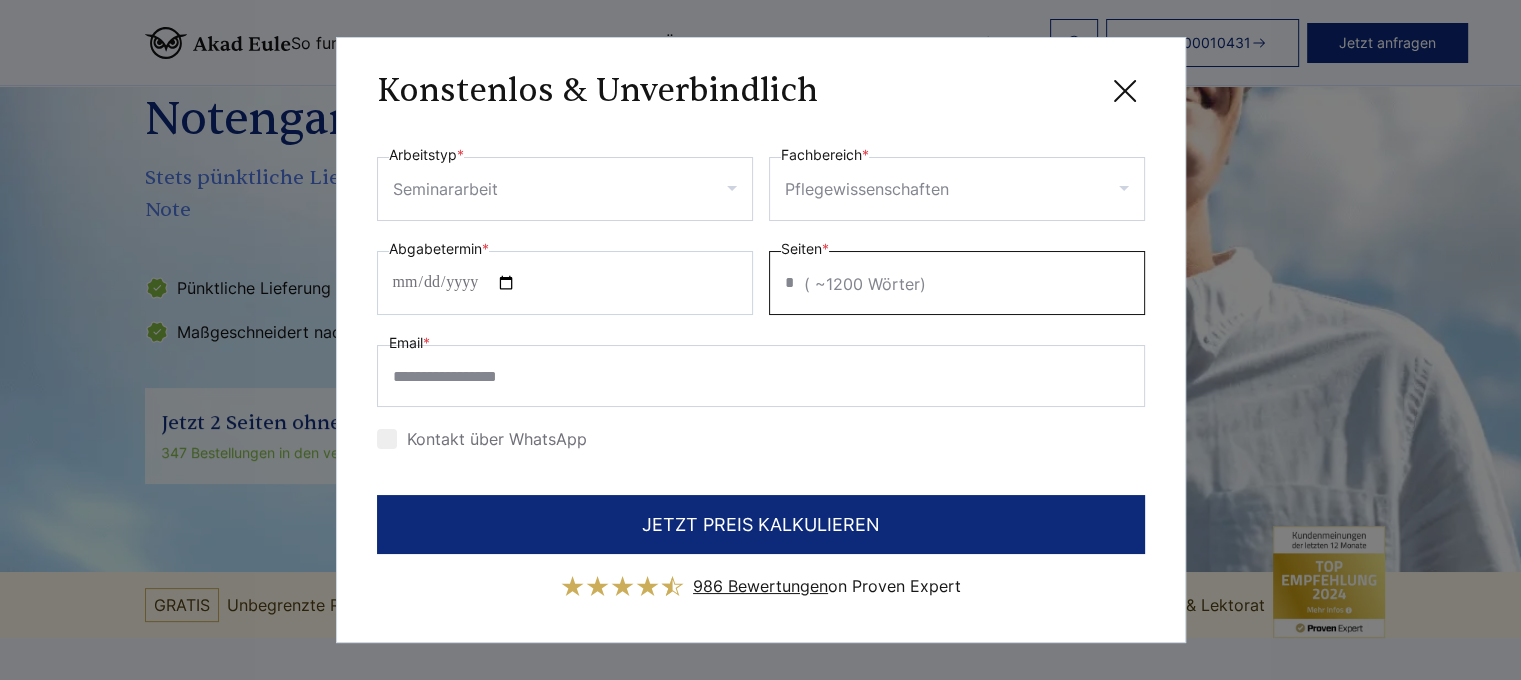 click on "*" at bounding box center (957, 283) 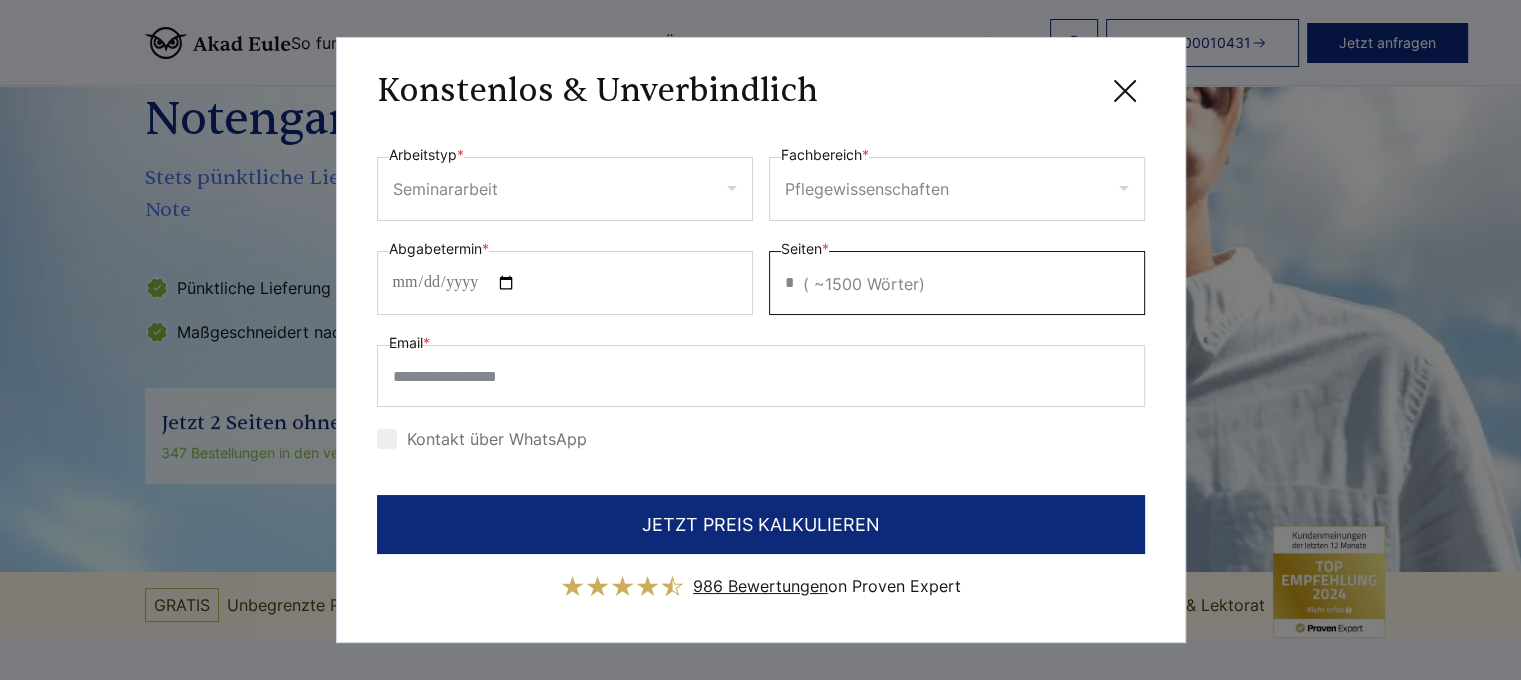 click on "*" at bounding box center (957, 283) 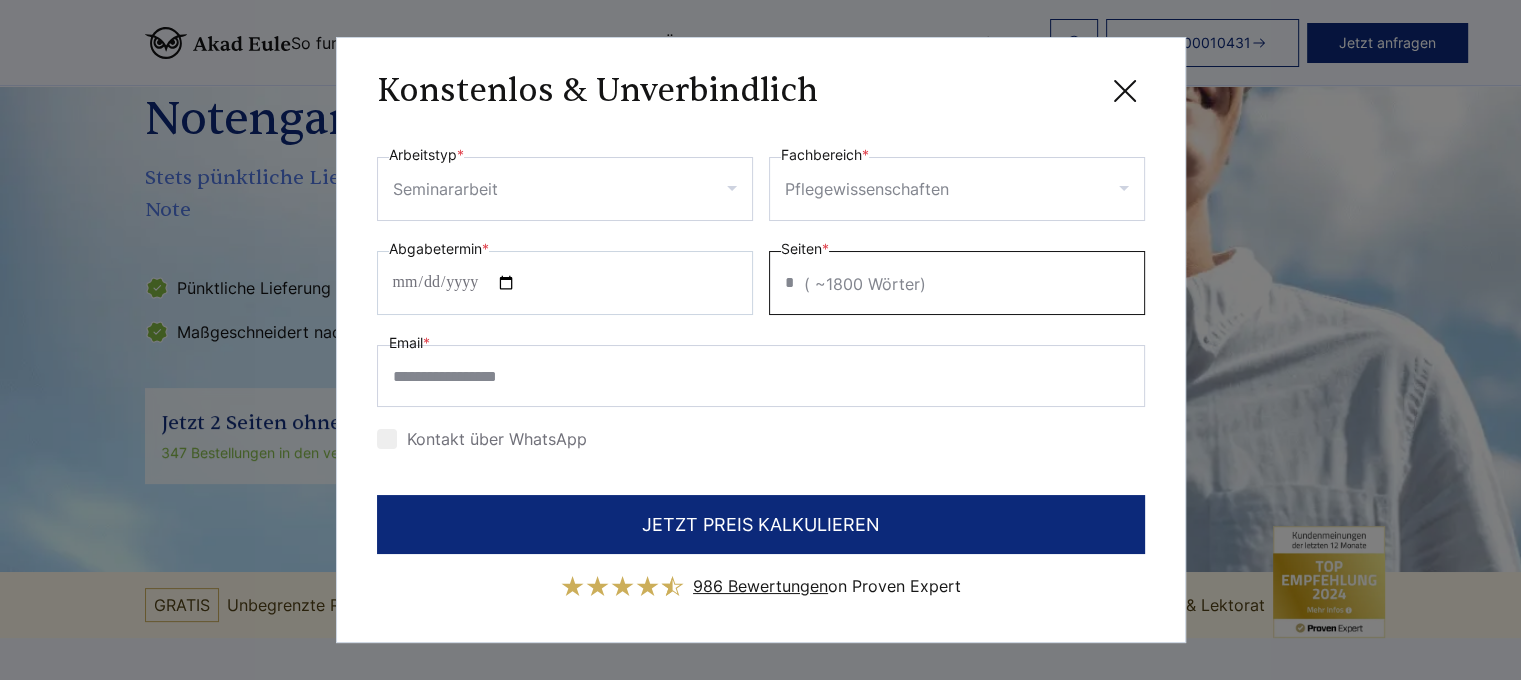 click on "*" at bounding box center (957, 283) 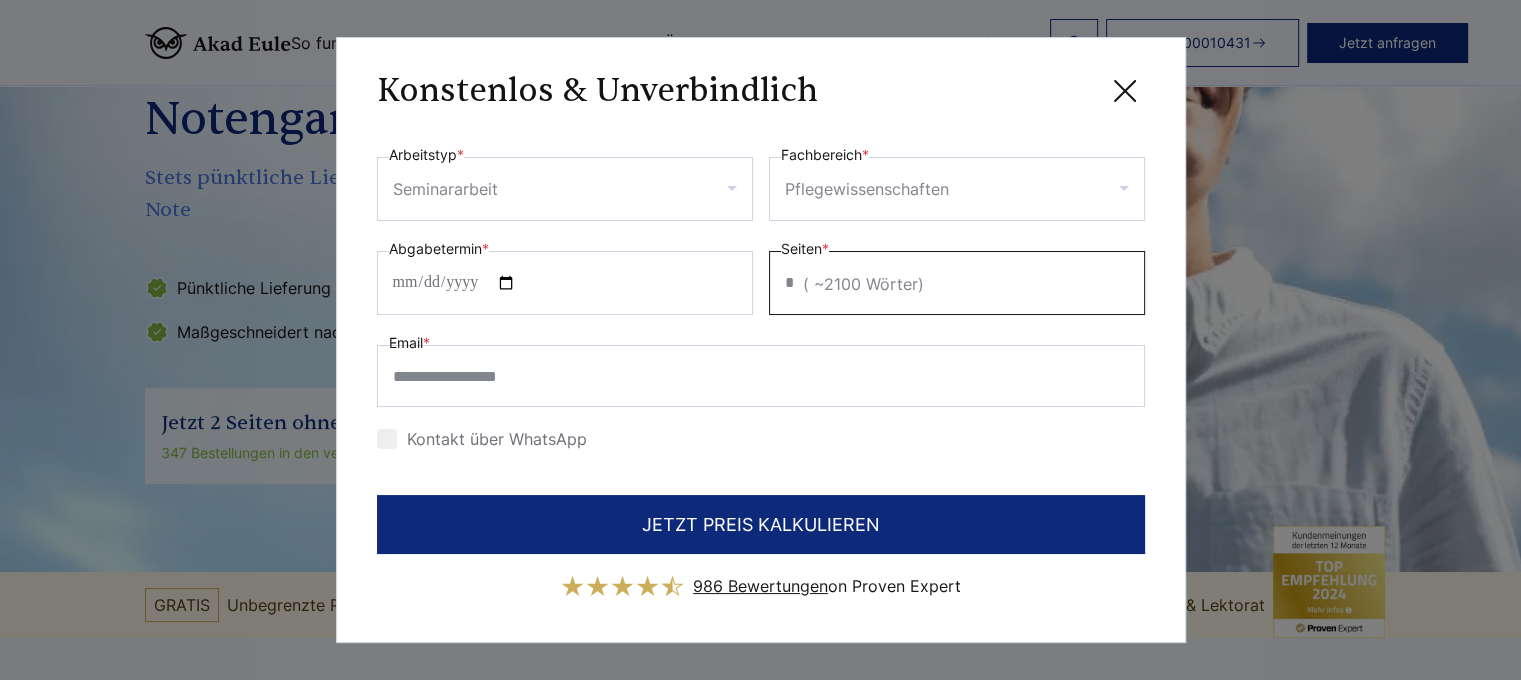 click on "*" at bounding box center (957, 283) 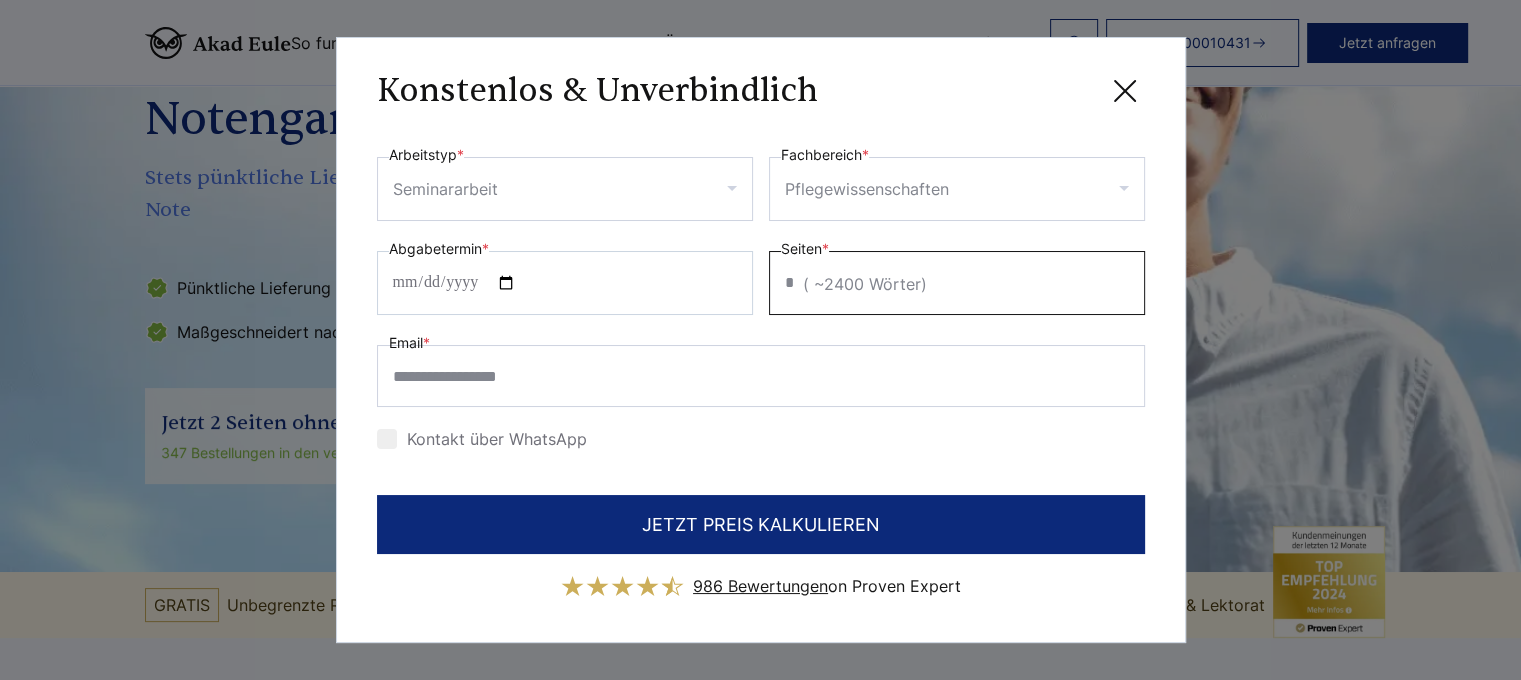 click on "*" at bounding box center (957, 283) 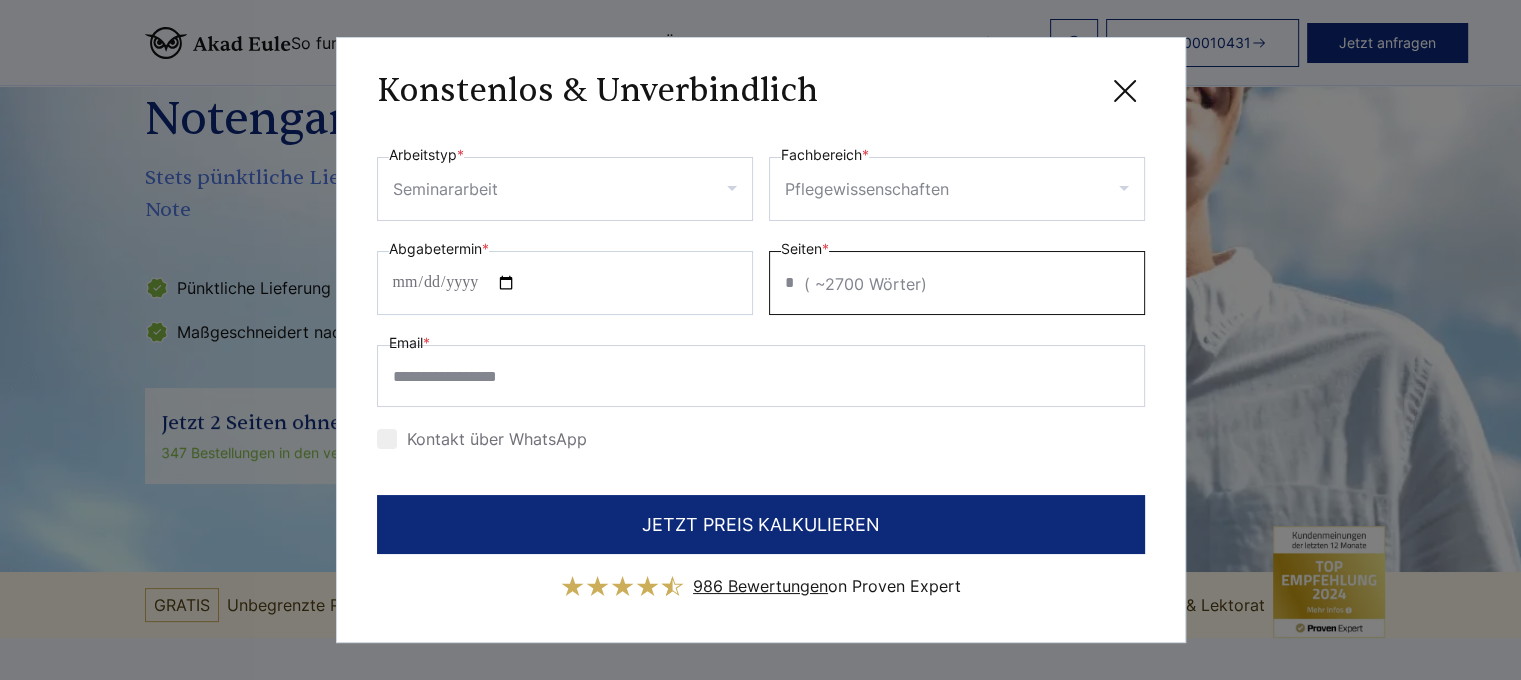 click on "*" at bounding box center [957, 283] 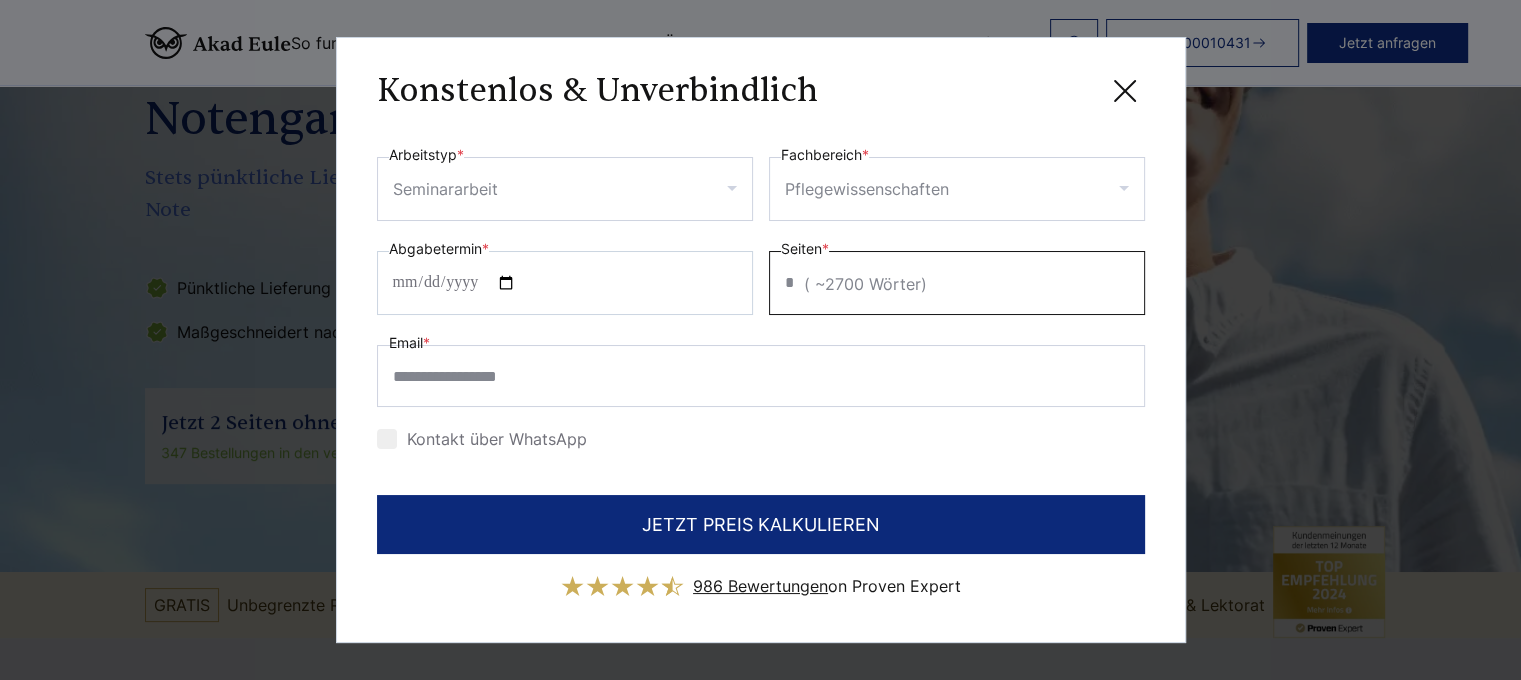 click on "**" at bounding box center [957, 283] 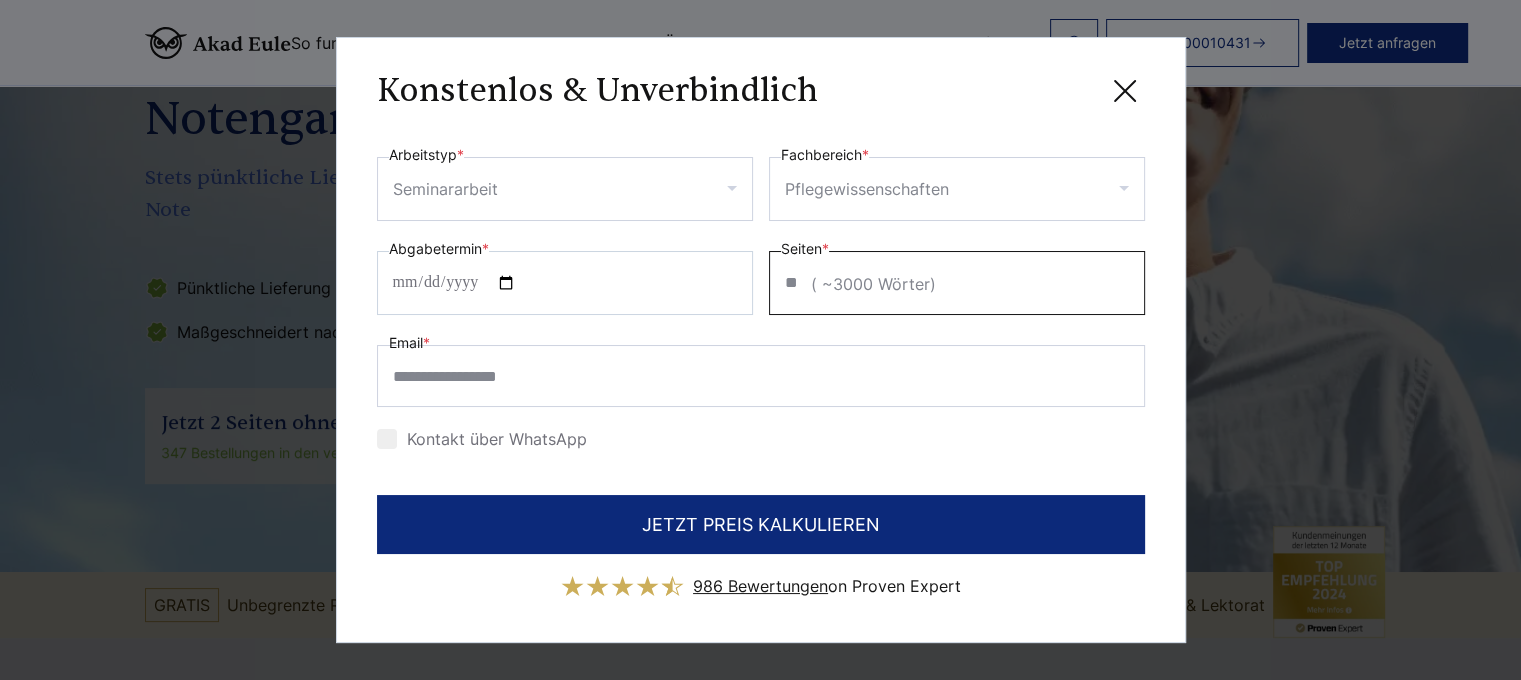 type on "**" 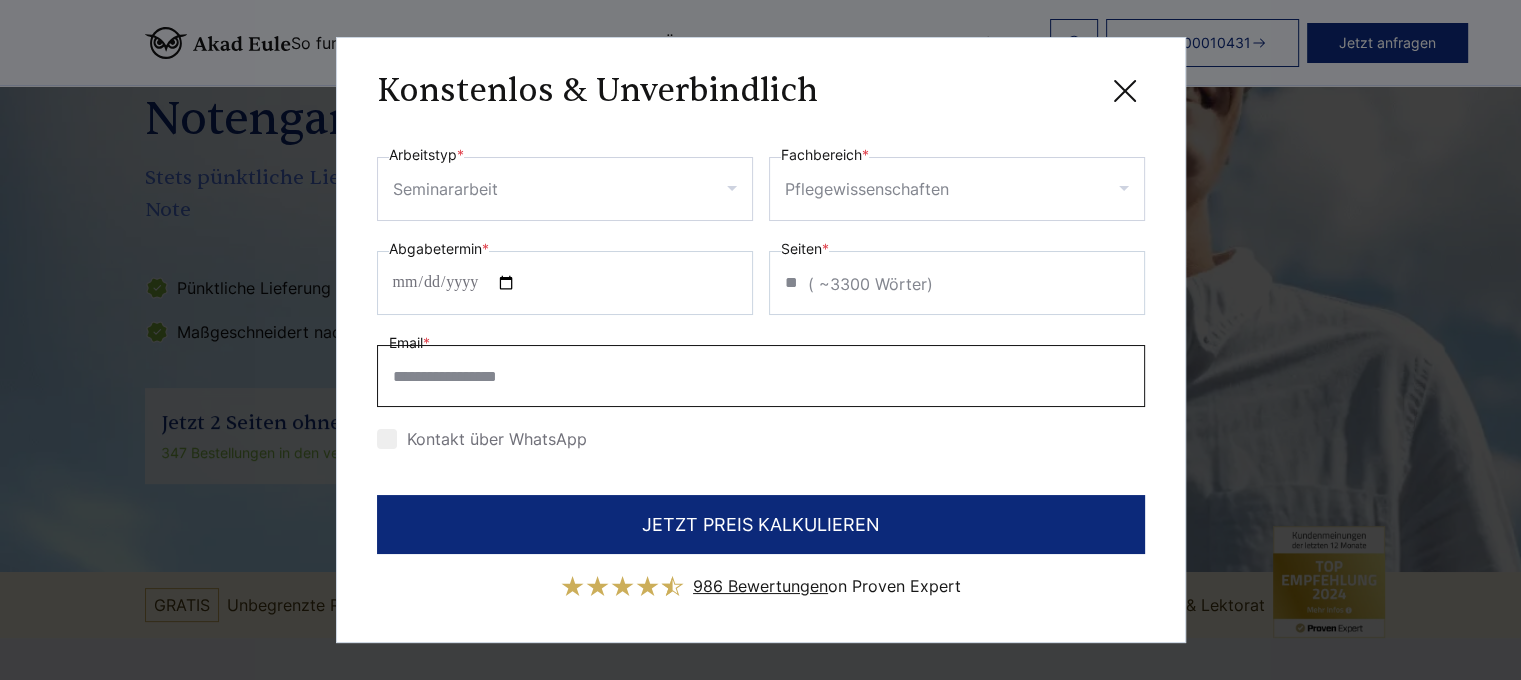 click on "Email  *" at bounding box center (761, 376) 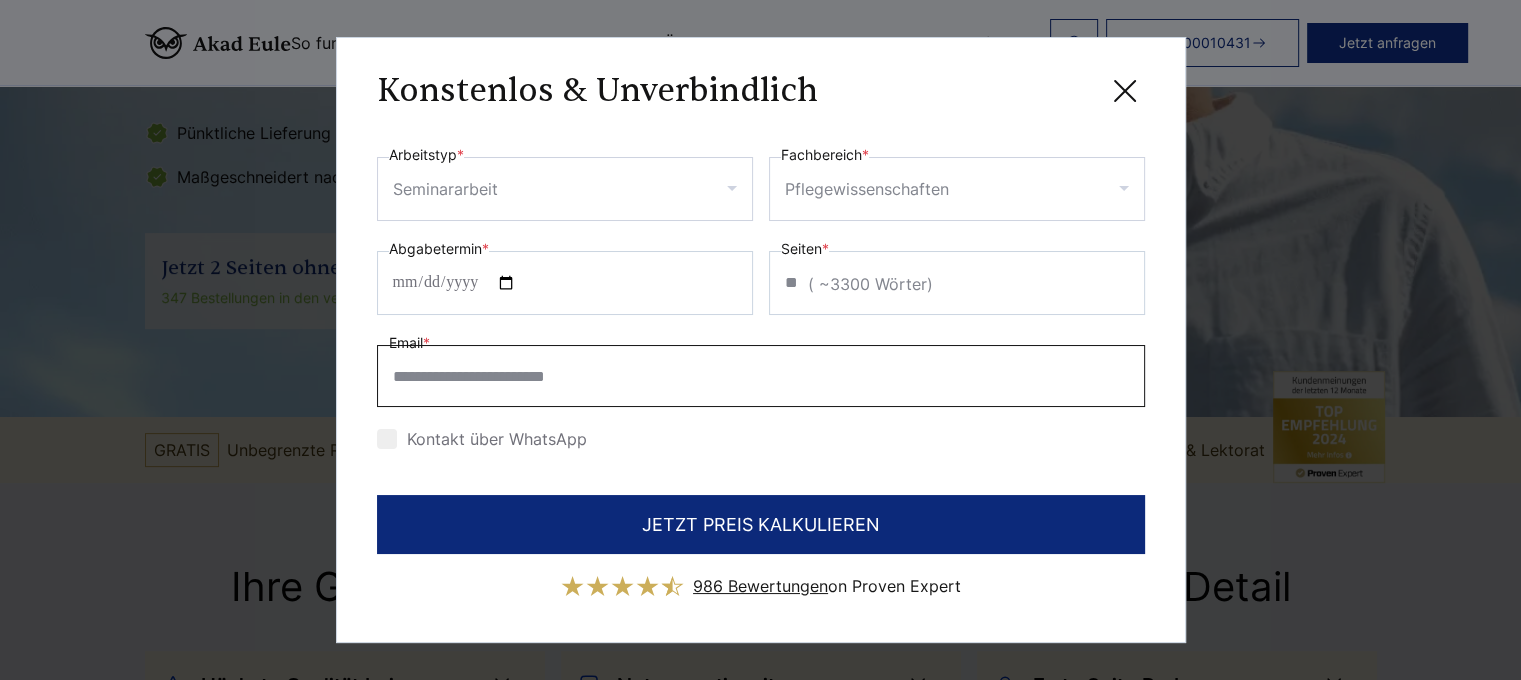 scroll, scrollTop: 500, scrollLeft: 0, axis: vertical 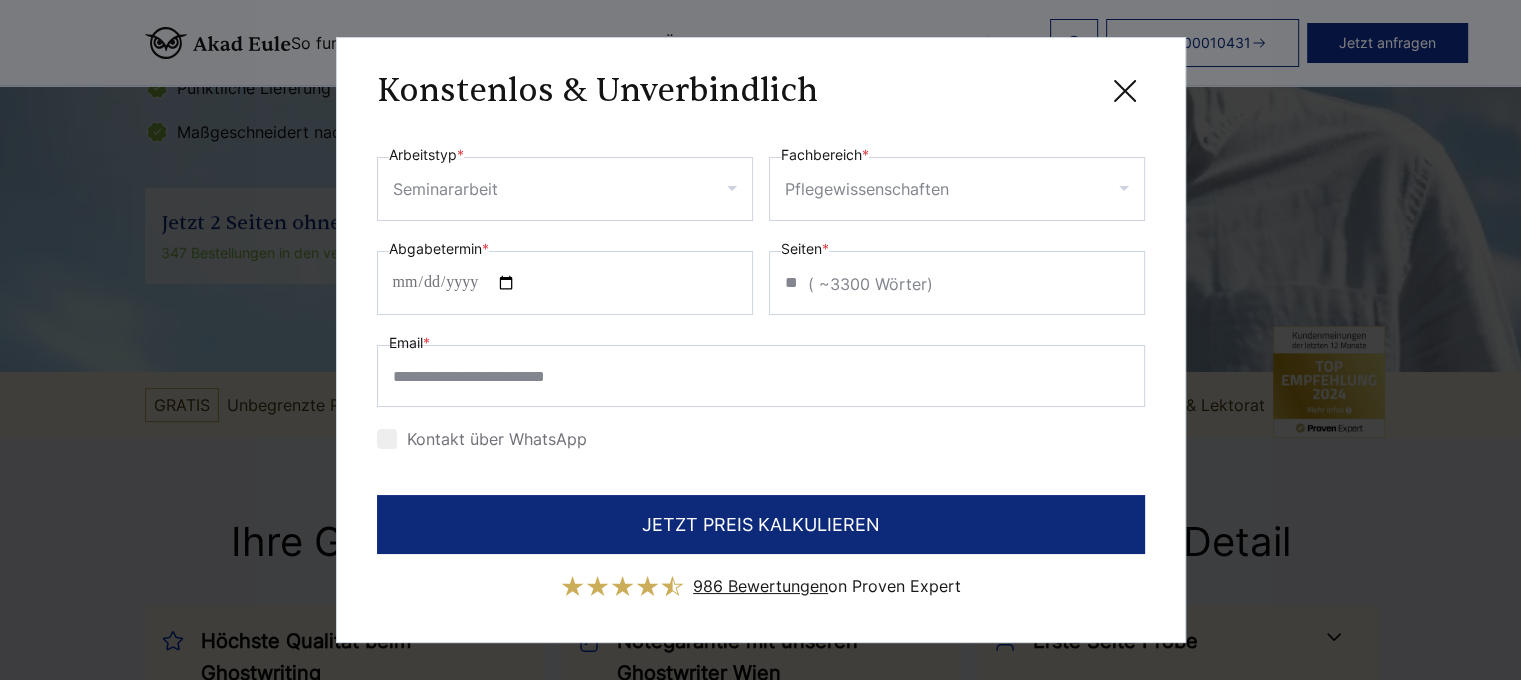 drag, startPoint x: 775, startPoint y: 531, endPoint x: 677, endPoint y: 414, distance: 152.62044 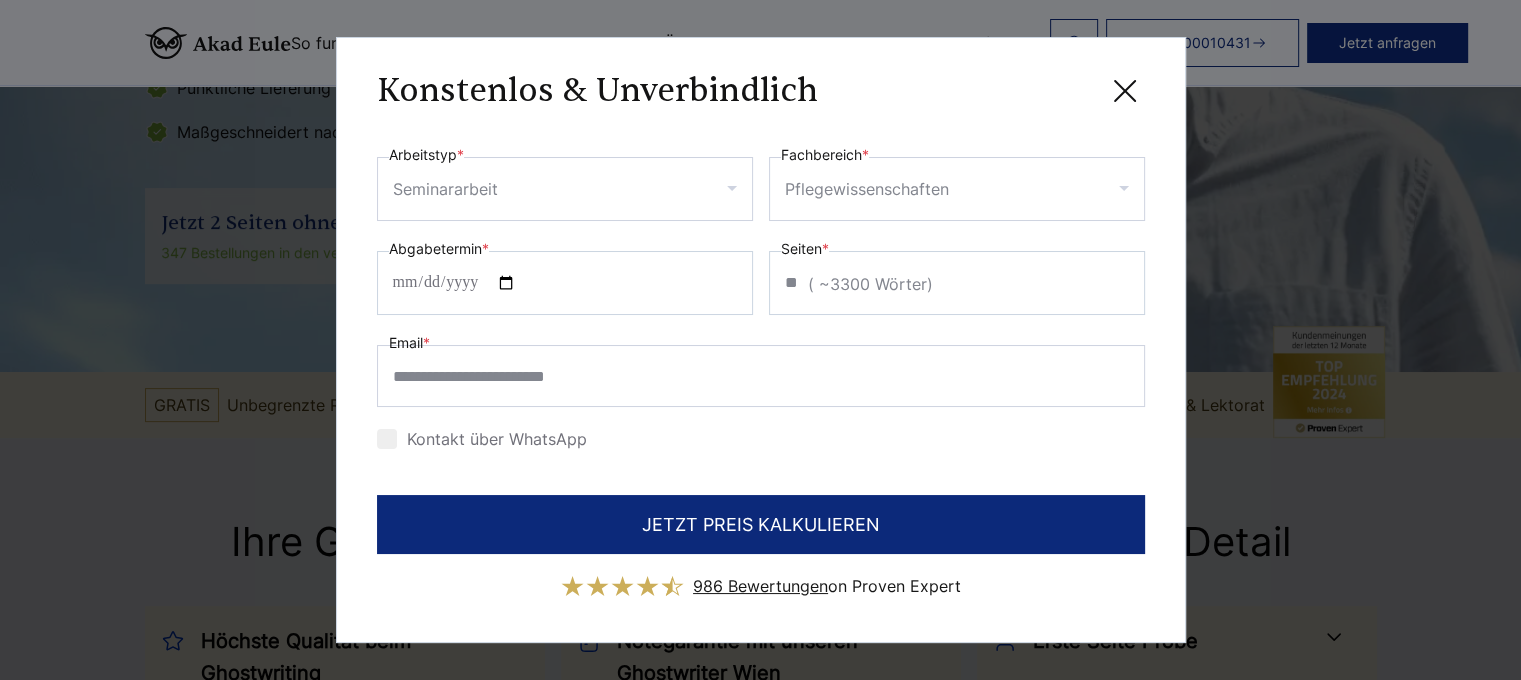 click on "**********" at bounding box center (761, 372) 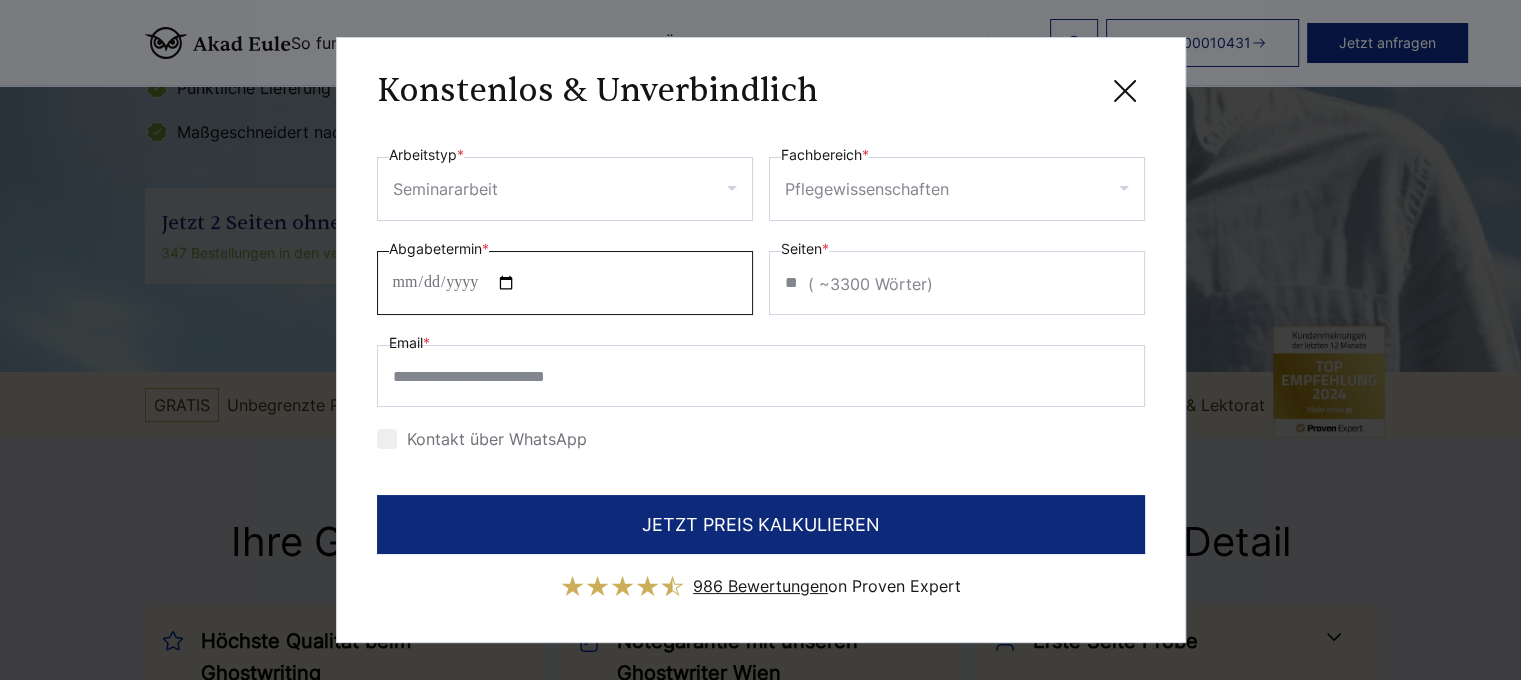 click on "Abgabetermin  *" at bounding box center (565, 283) 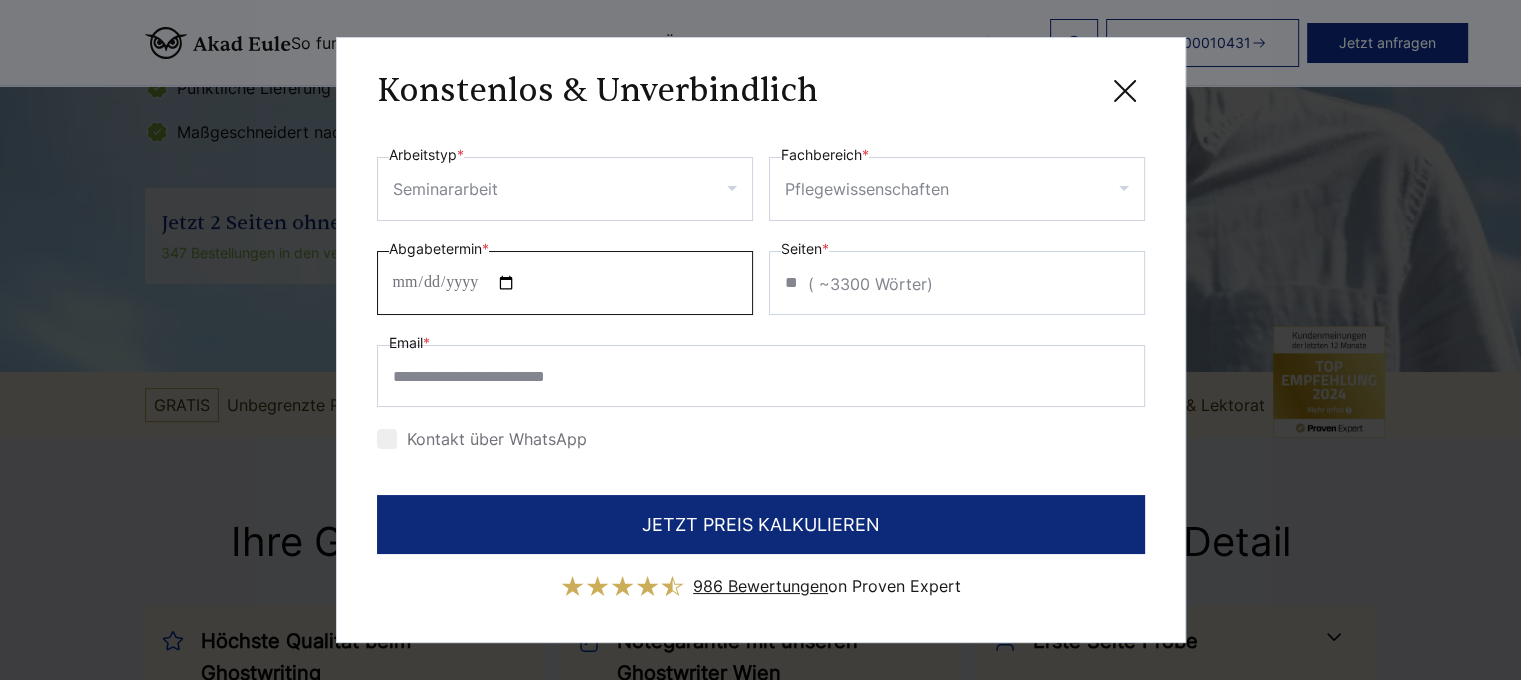 click on "Abgabetermin  *" at bounding box center [565, 283] 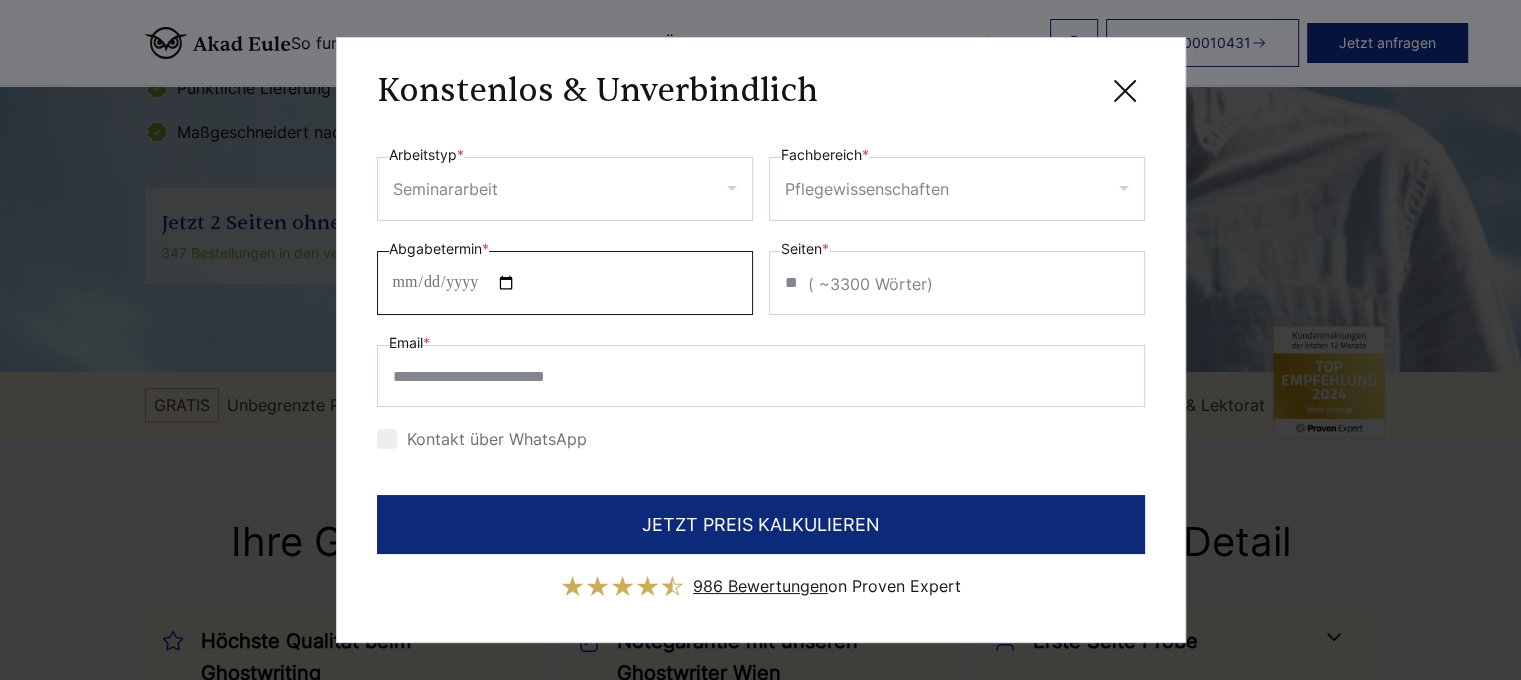 type on "**********" 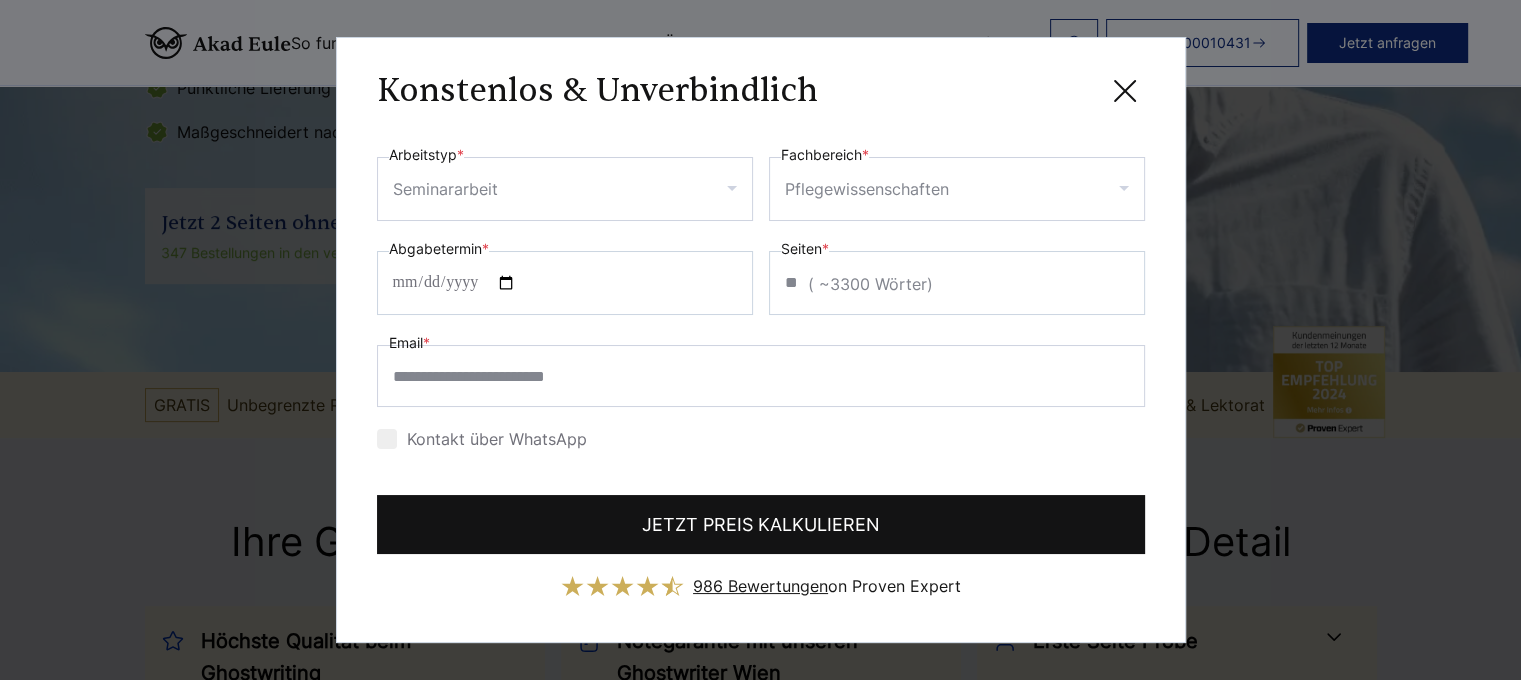 click on "JETZT PREIS KALKULIEREN" at bounding box center [761, 524] 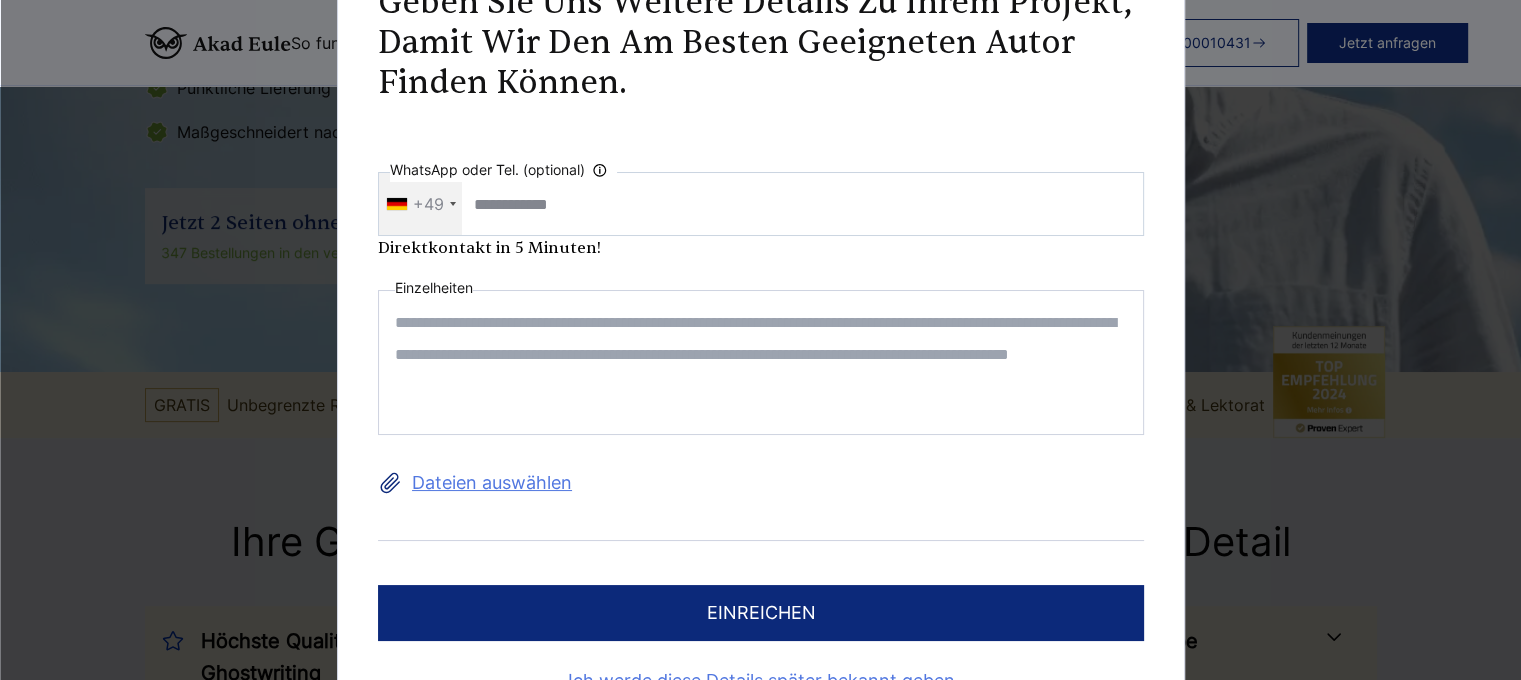 scroll, scrollTop: 0, scrollLeft: 0, axis: both 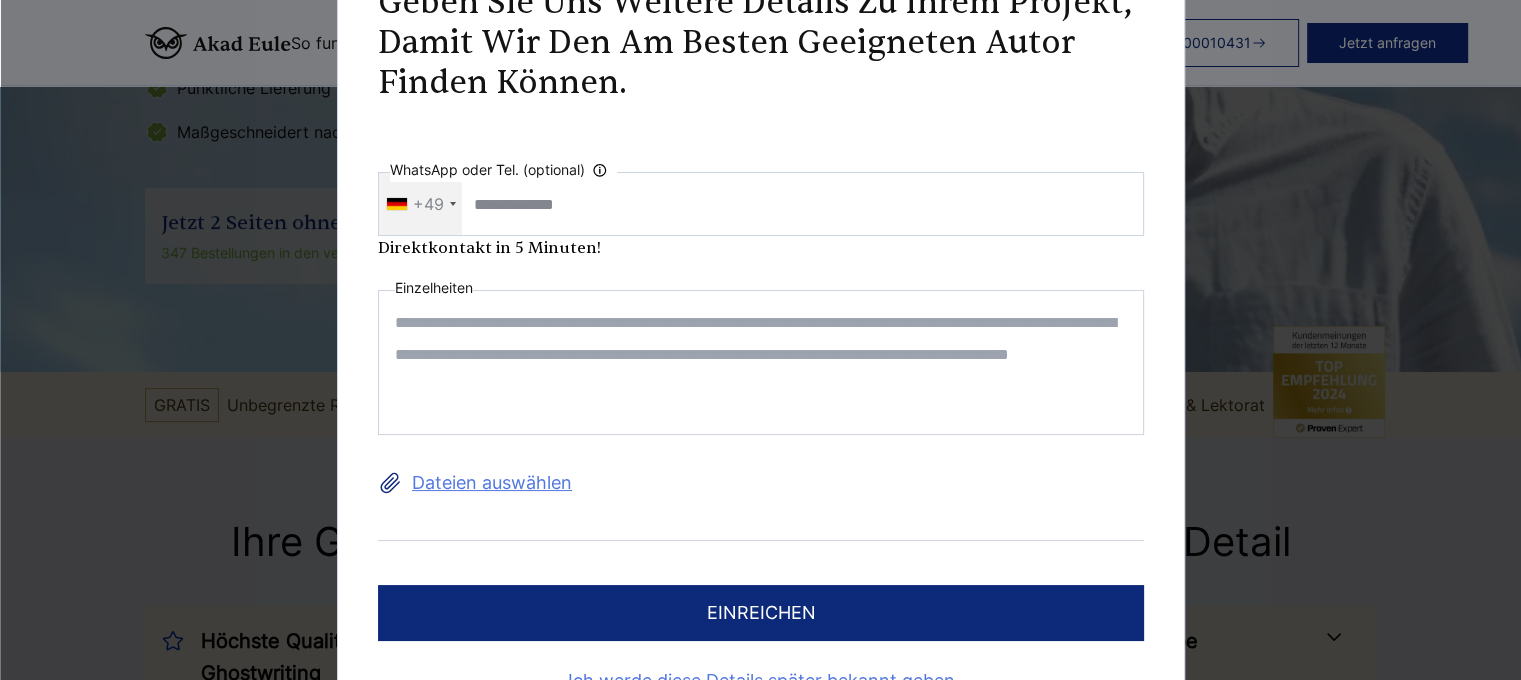 type on "**********" 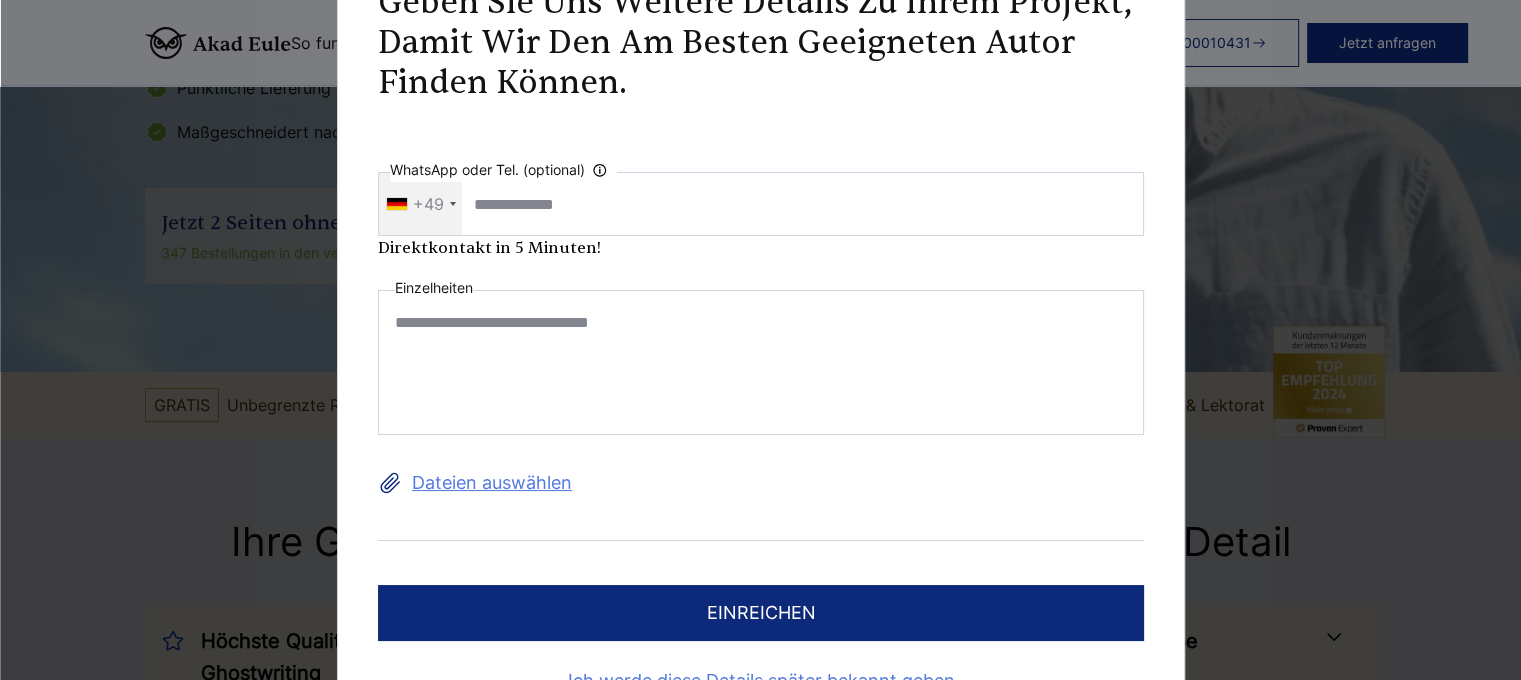 drag, startPoint x: 645, startPoint y: 325, endPoint x: 371, endPoint y: 331, distance: 274.06567 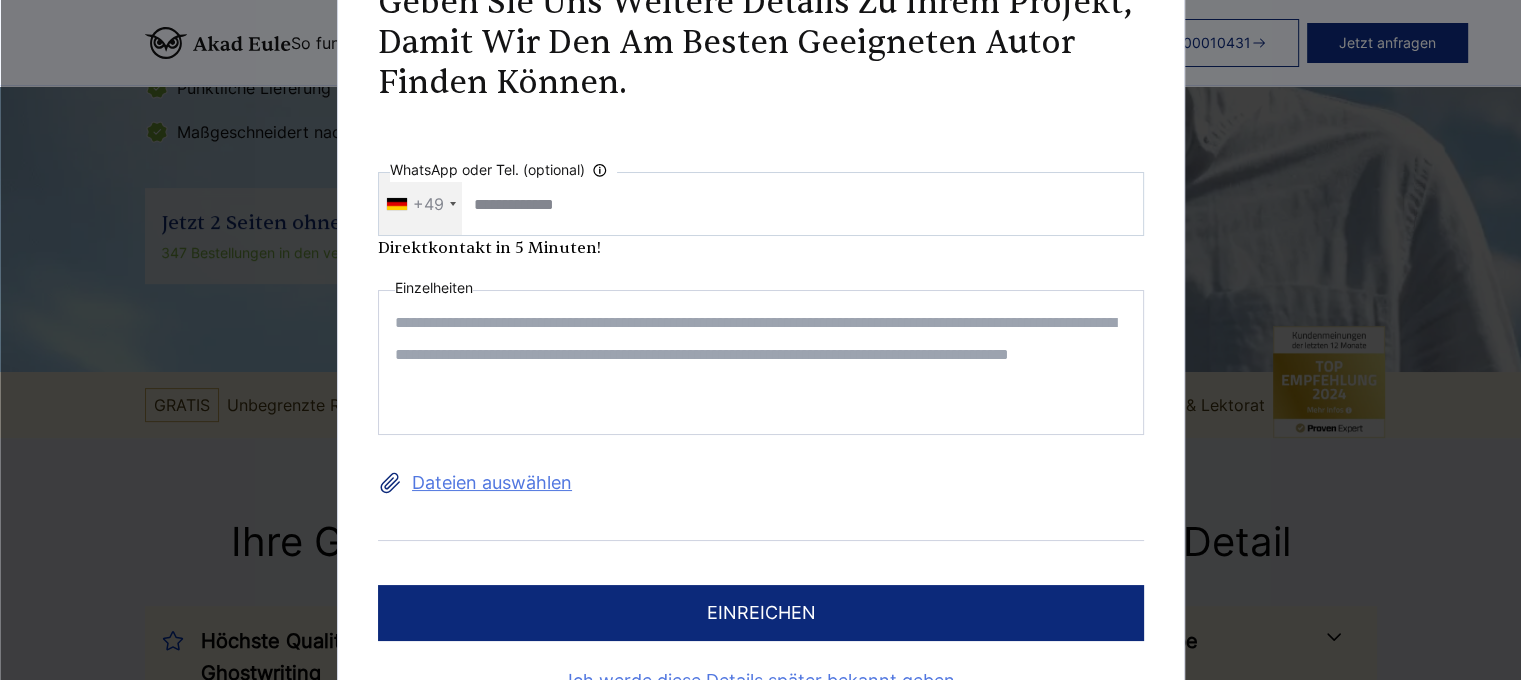 click at bounding box center [761, 362] 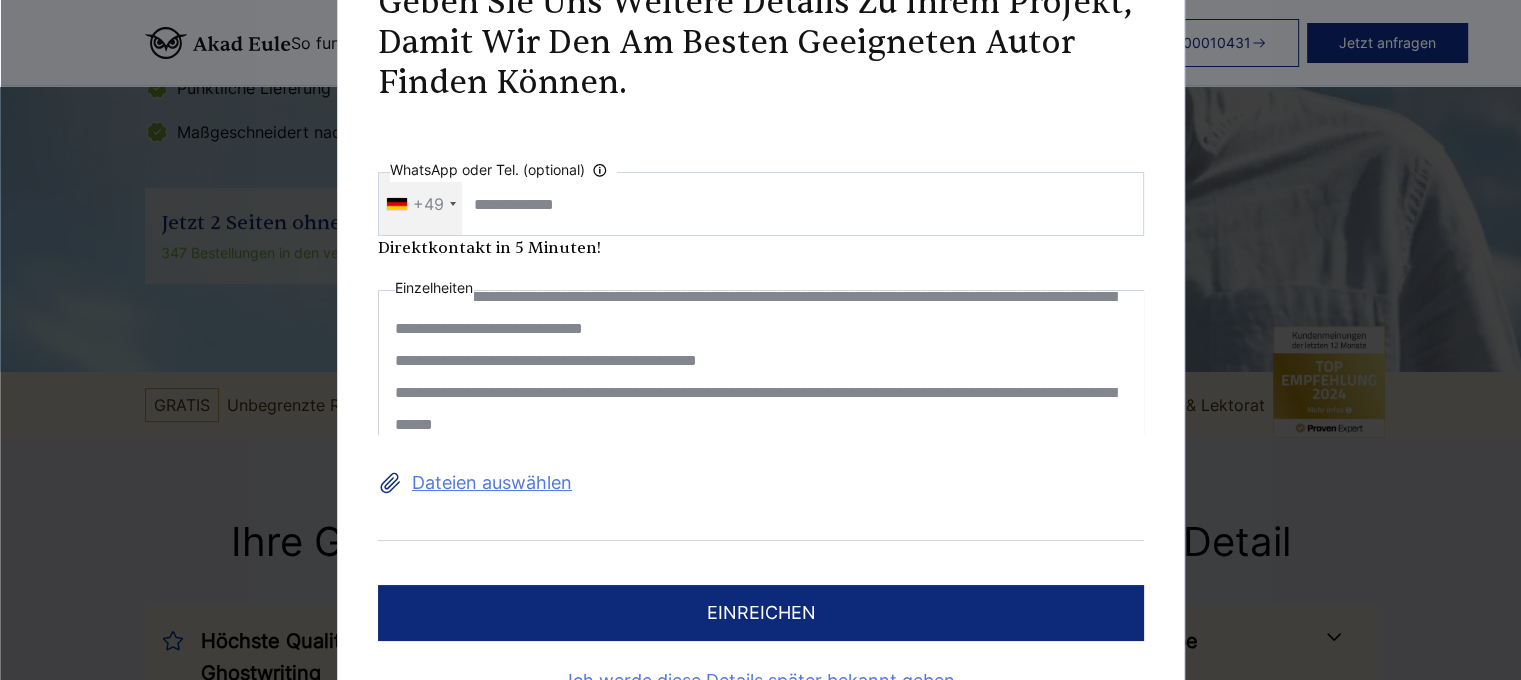 scroll, scrollTop: 80, scrollLeft: 0, axis: vertical 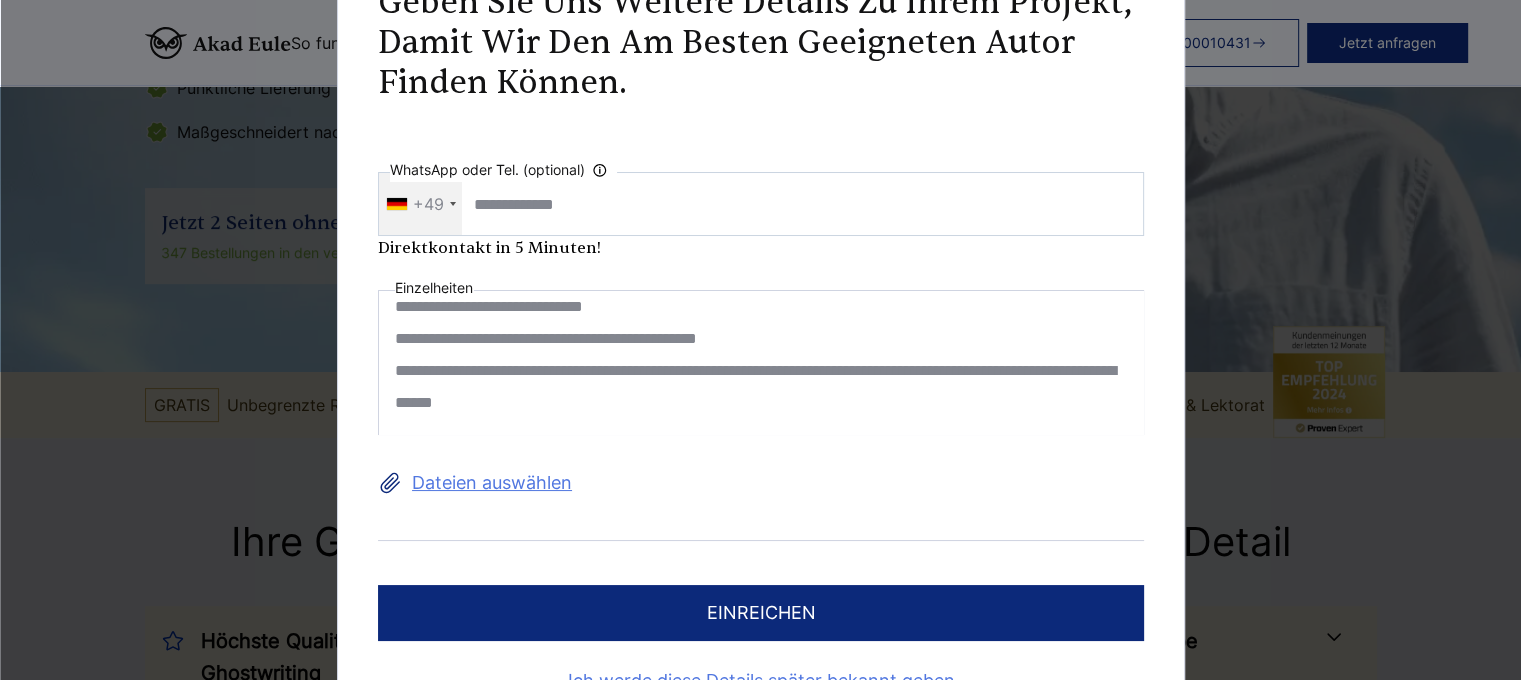 type on "**********" 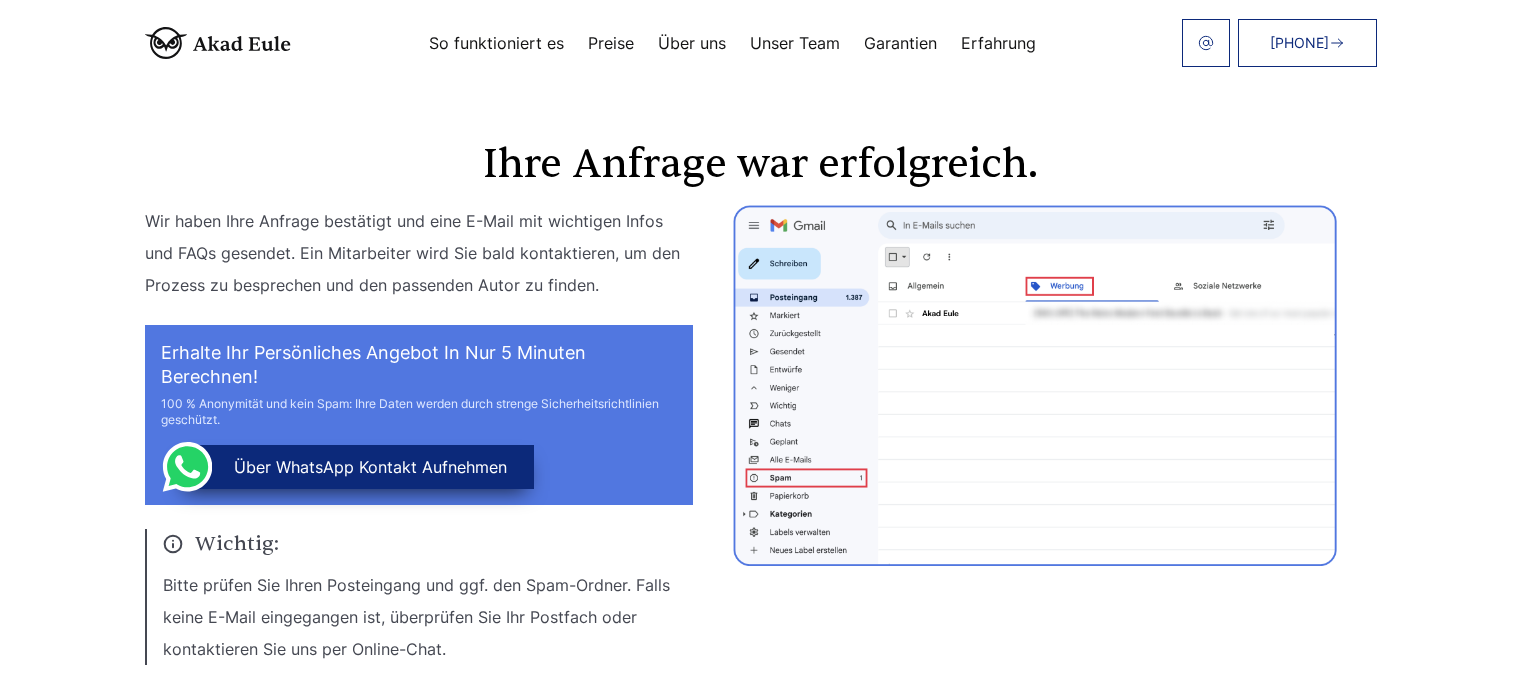 scroll, scrollTop: 0, scrollLeft: 0, axis: both 